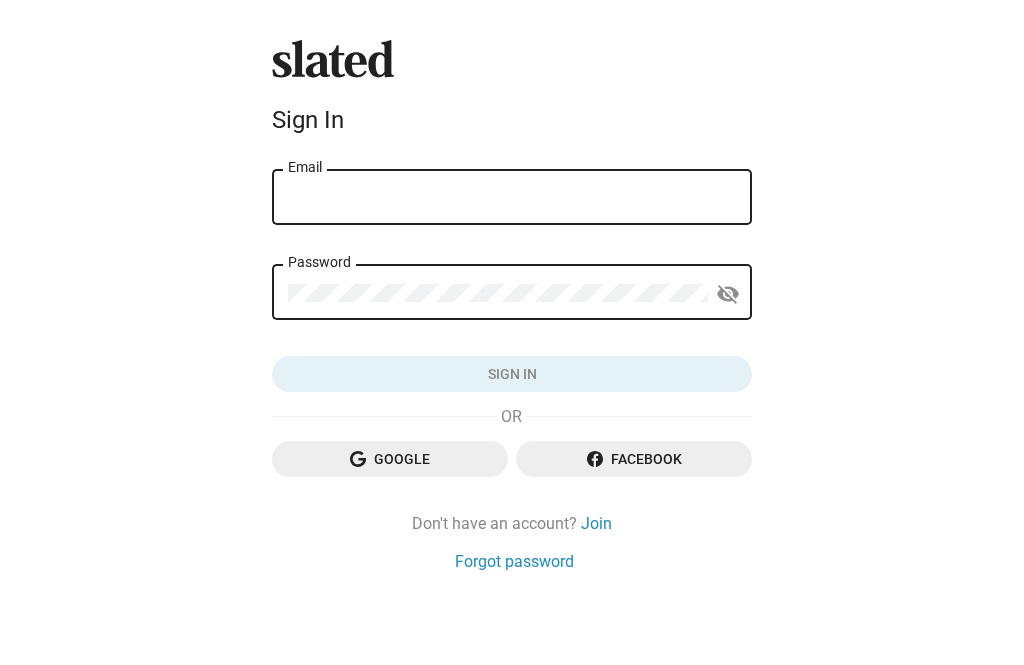 scroll, scrollTop: 0, scrollLeft: 0, axis: both 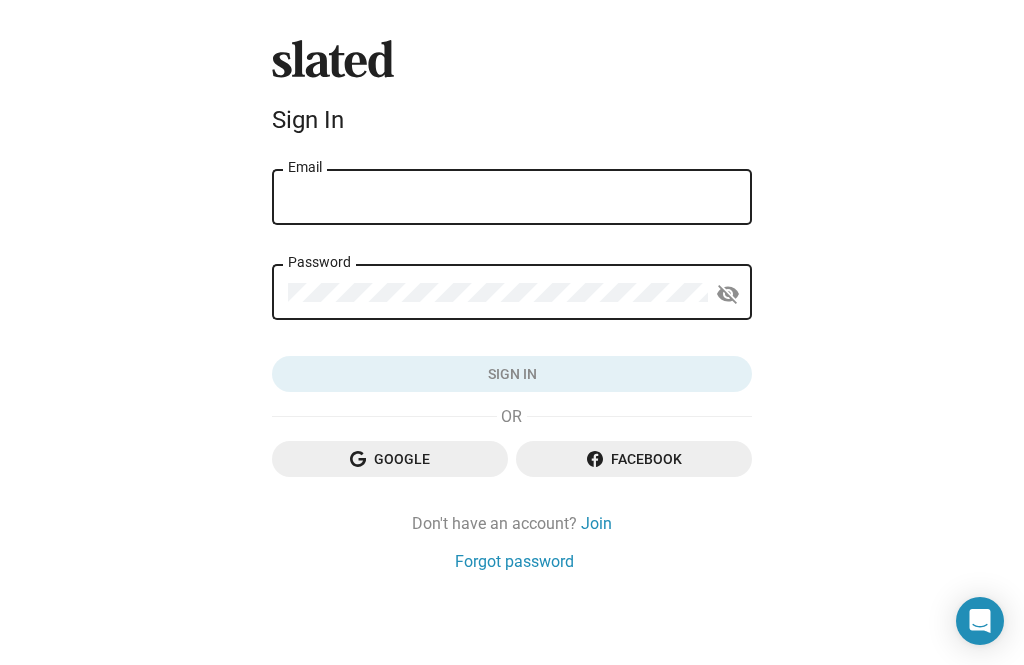 click on "Email" at bounding box center [512, 198] 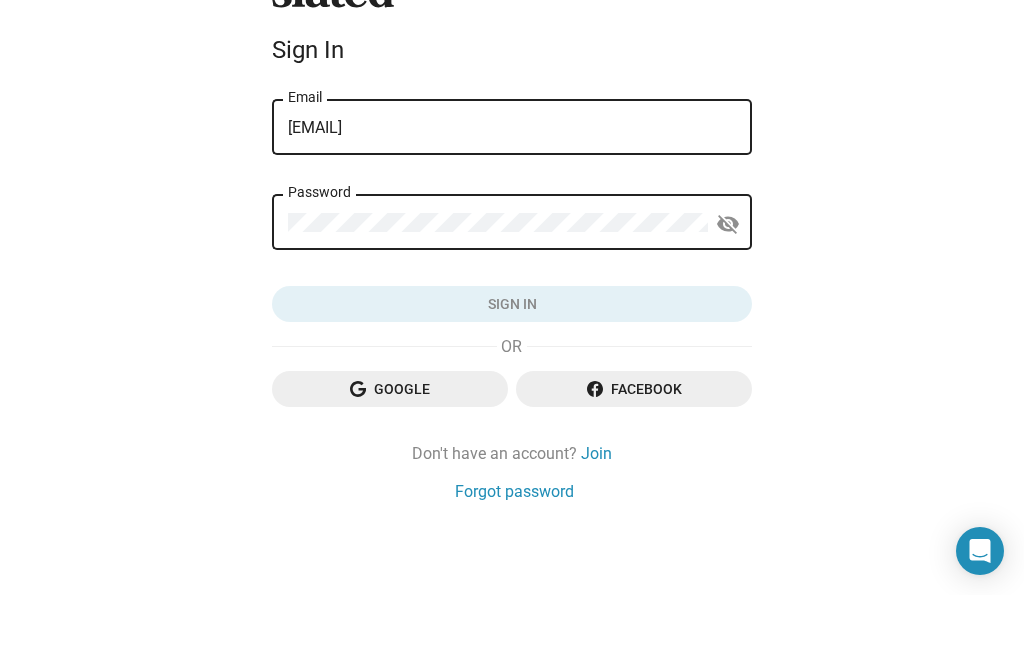 type on "[EMAIL]" 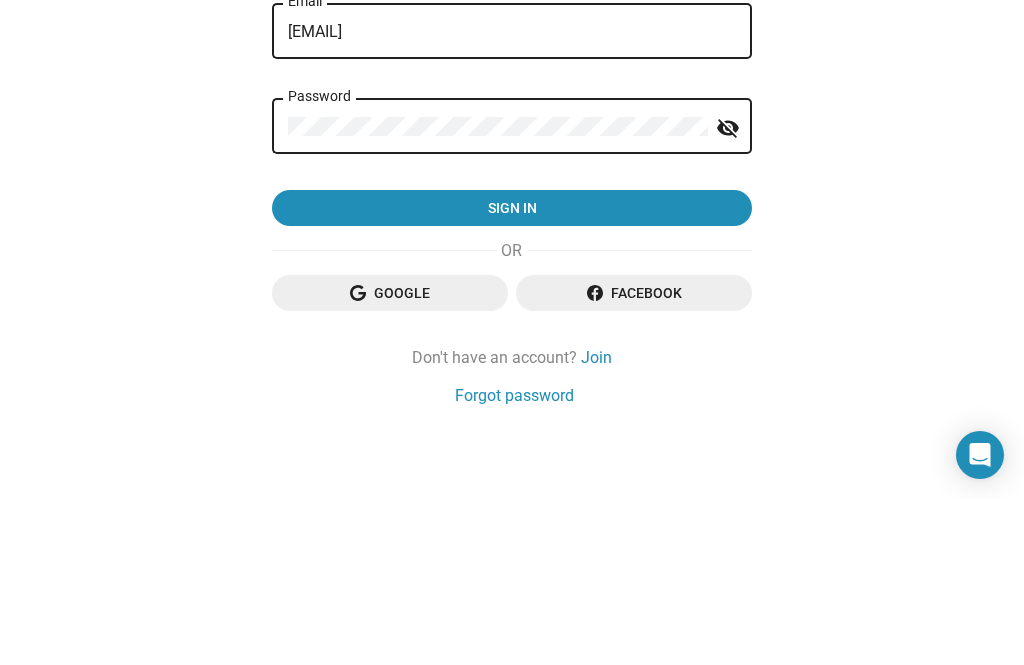 click on "Sign in" 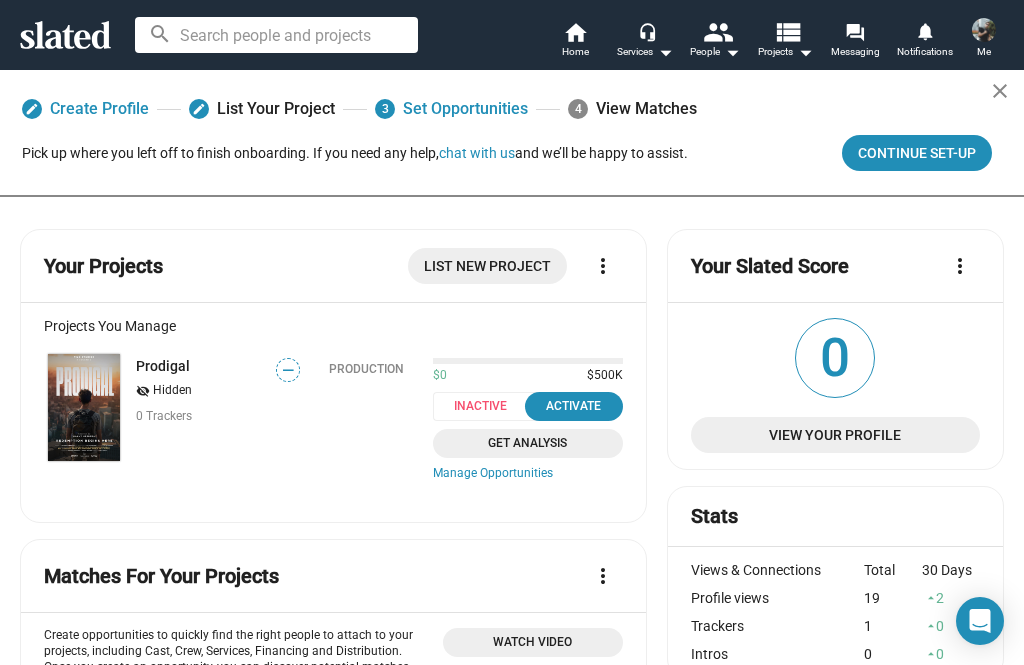 scroll, scrollTop: 13, scrollLeft: 0, axis: vertical 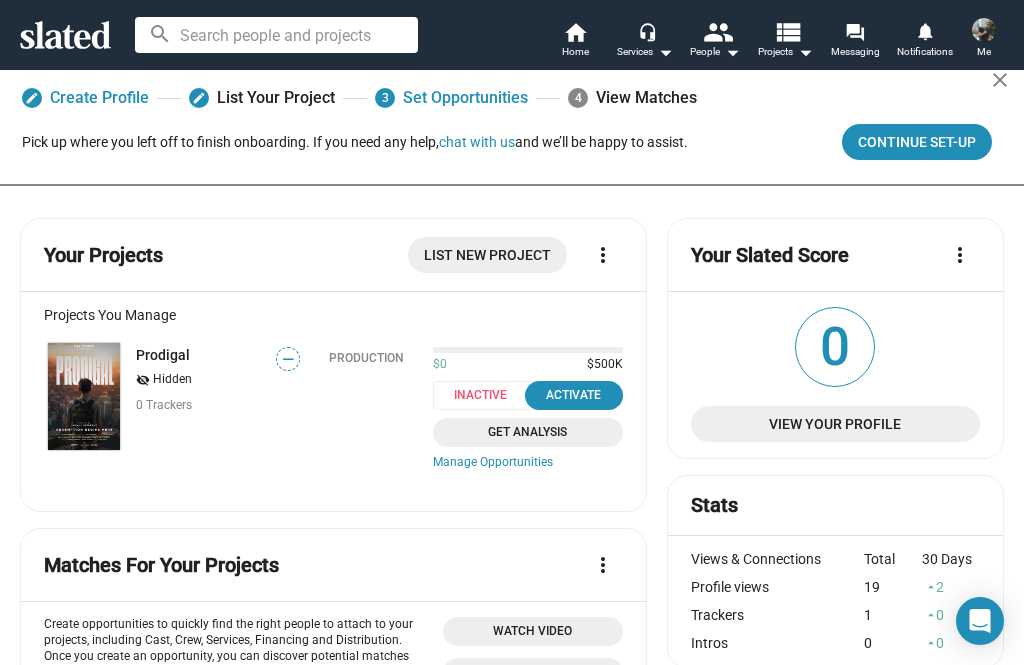 click 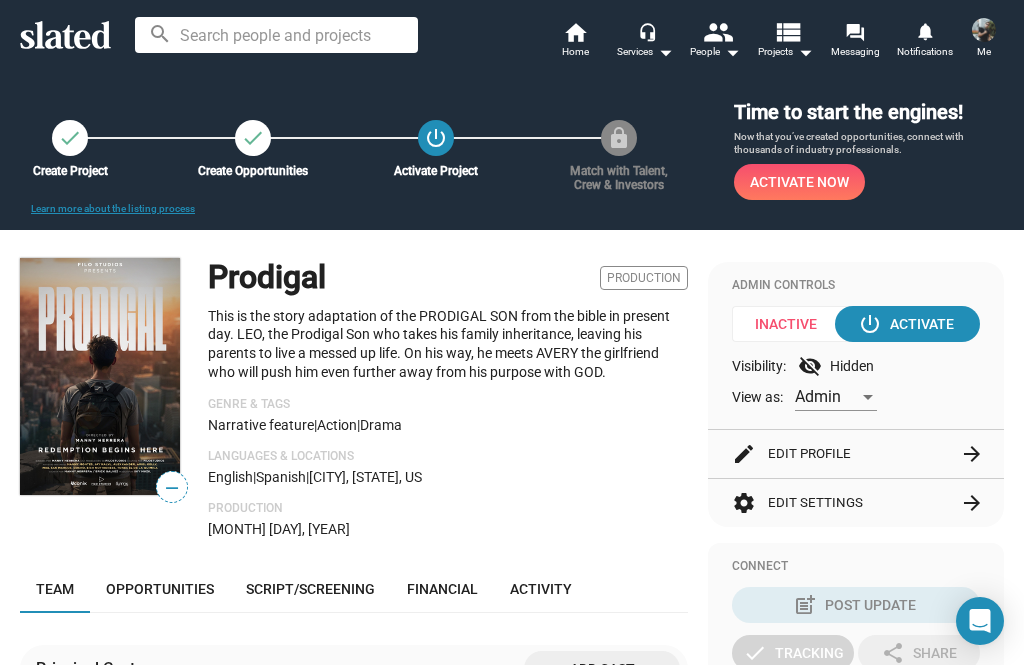 click on "—" 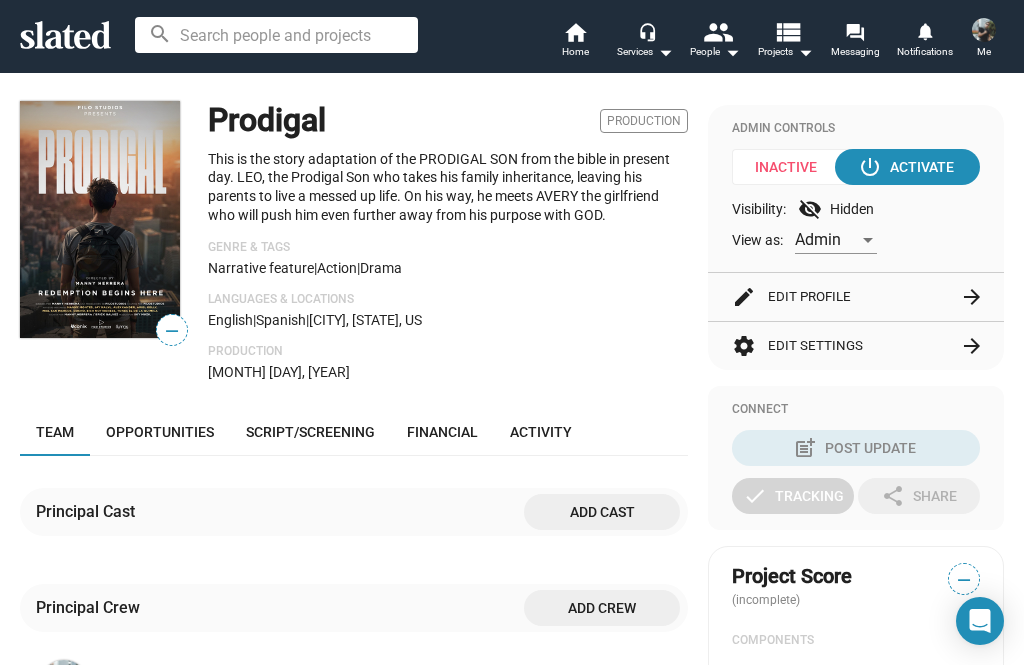 scroll, scrollTop: 156, scrollLeft: 0, axis: vertical 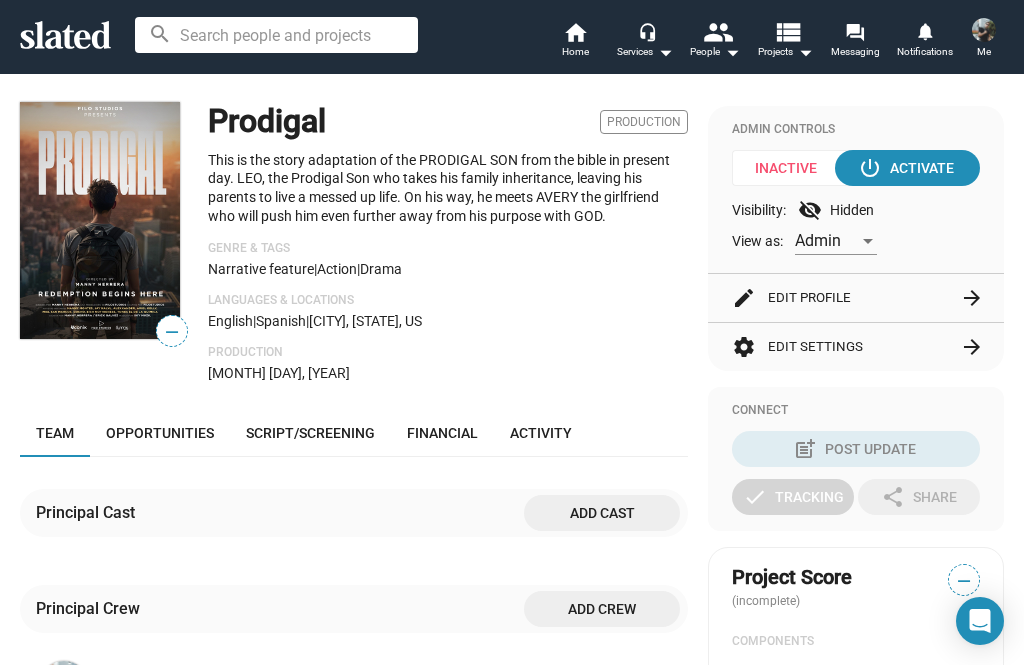 click on "—" 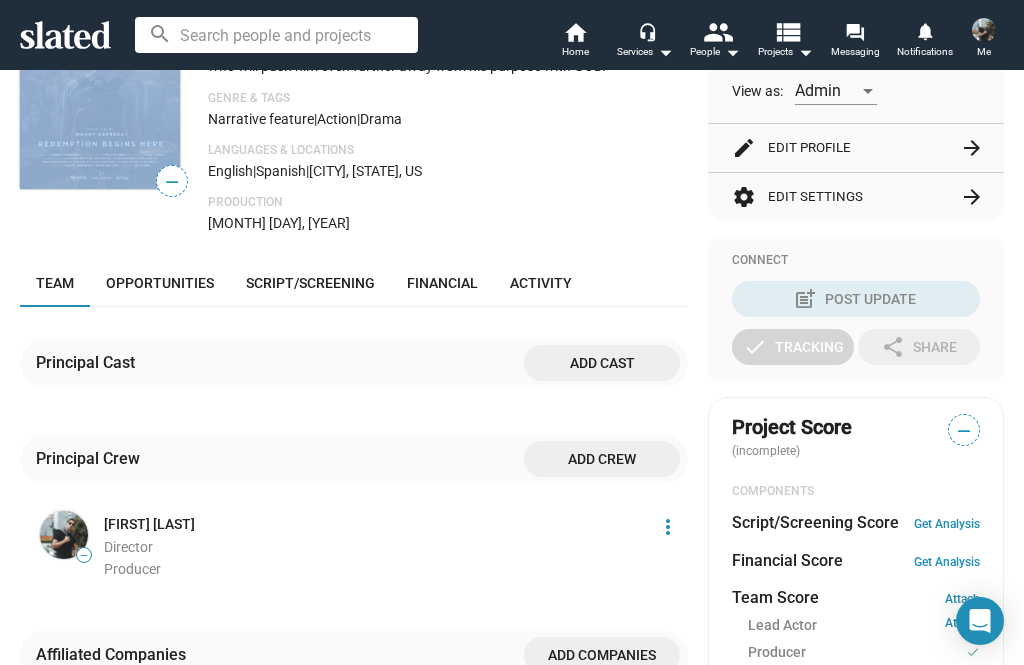 scroll, scrollTop: 307, scrollLeft: 0, axis: vertical 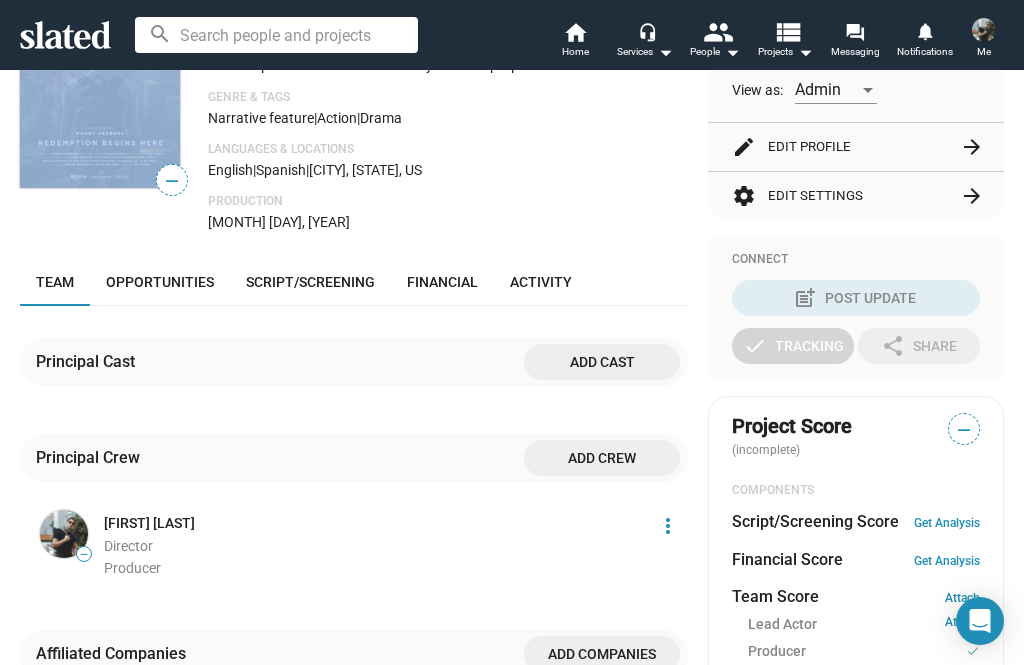 click on "edit  Edit Profile  arrow_forward" 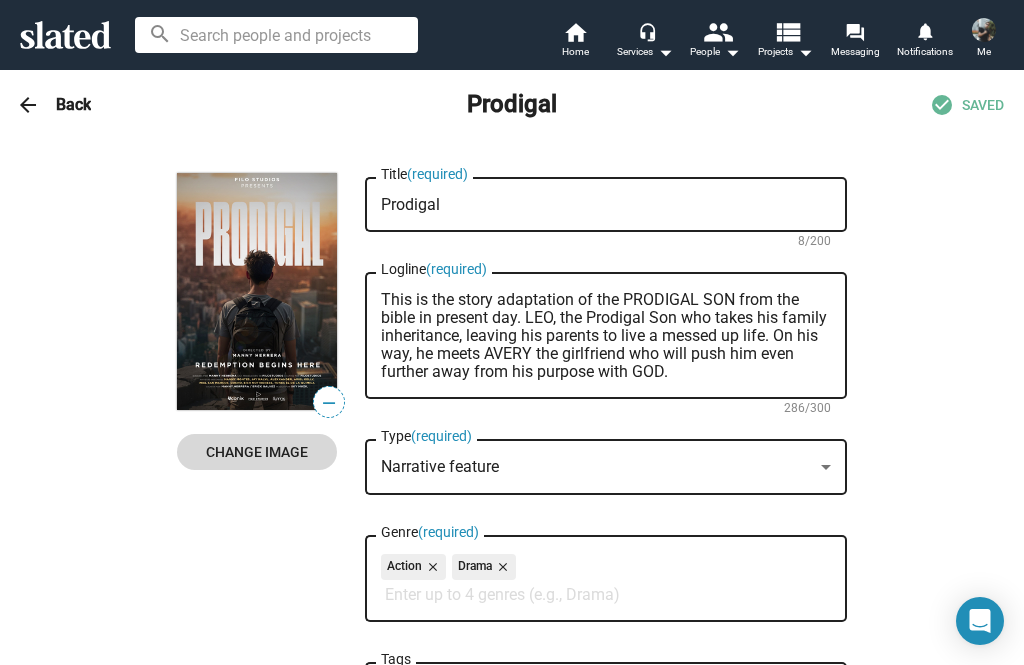 click on "Change Image" at bounding box center (257, 452) 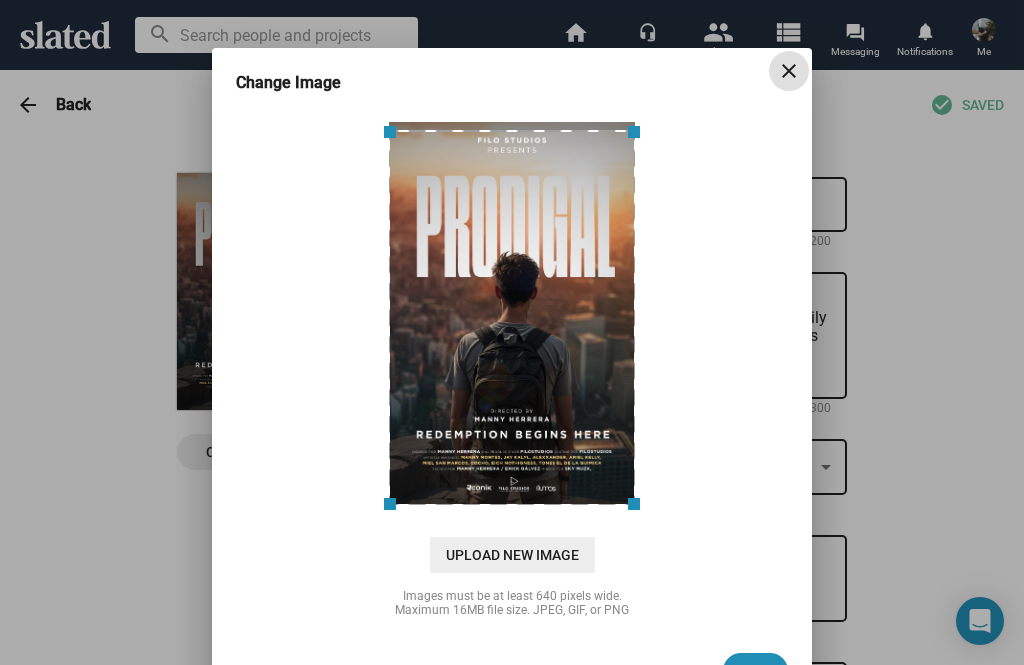 click on "Upload New Image" 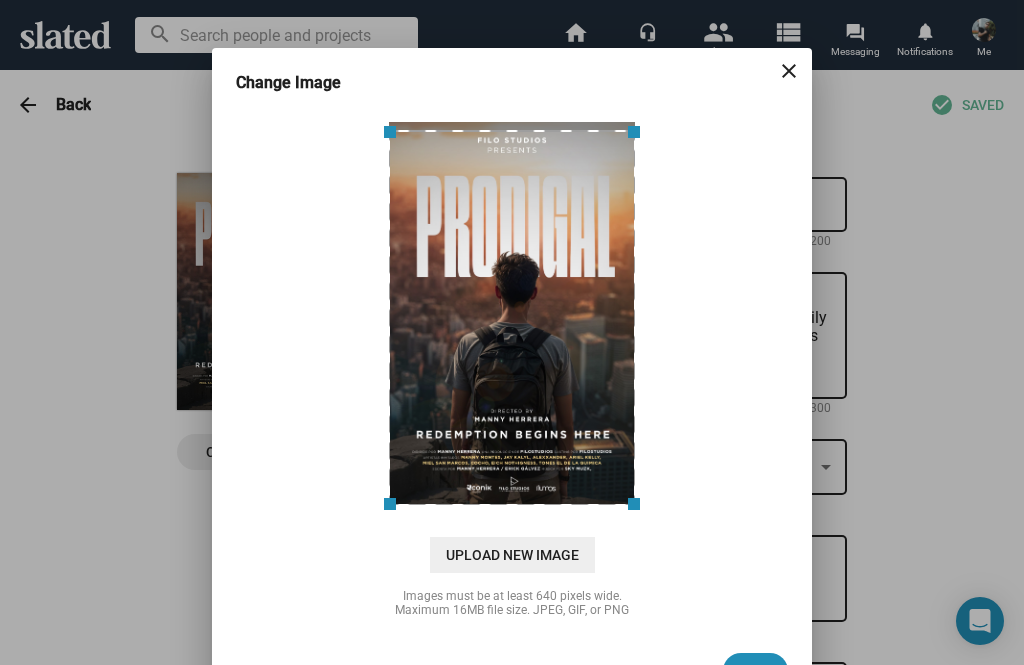 click on "Upload New Image" 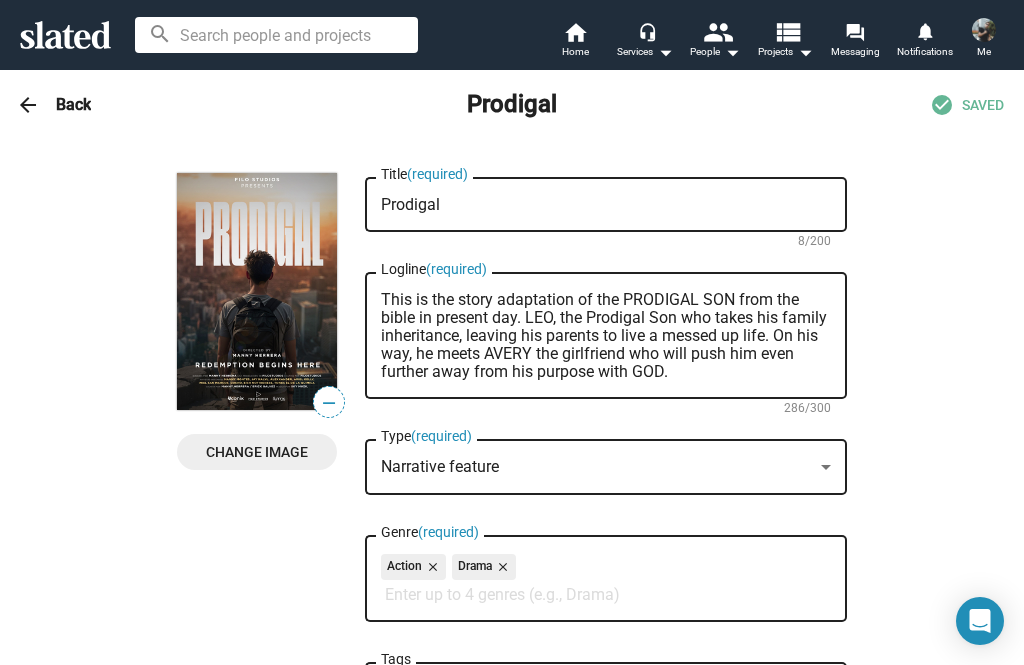 click on "Change Image" at bounding box center [257, 452] 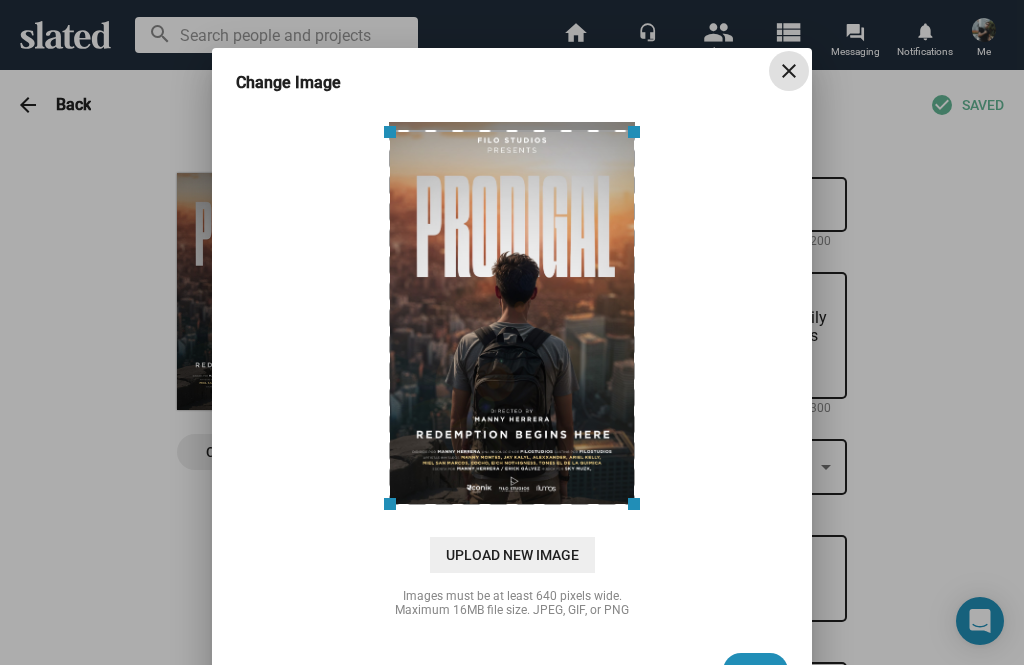 click on "Upload New Image" 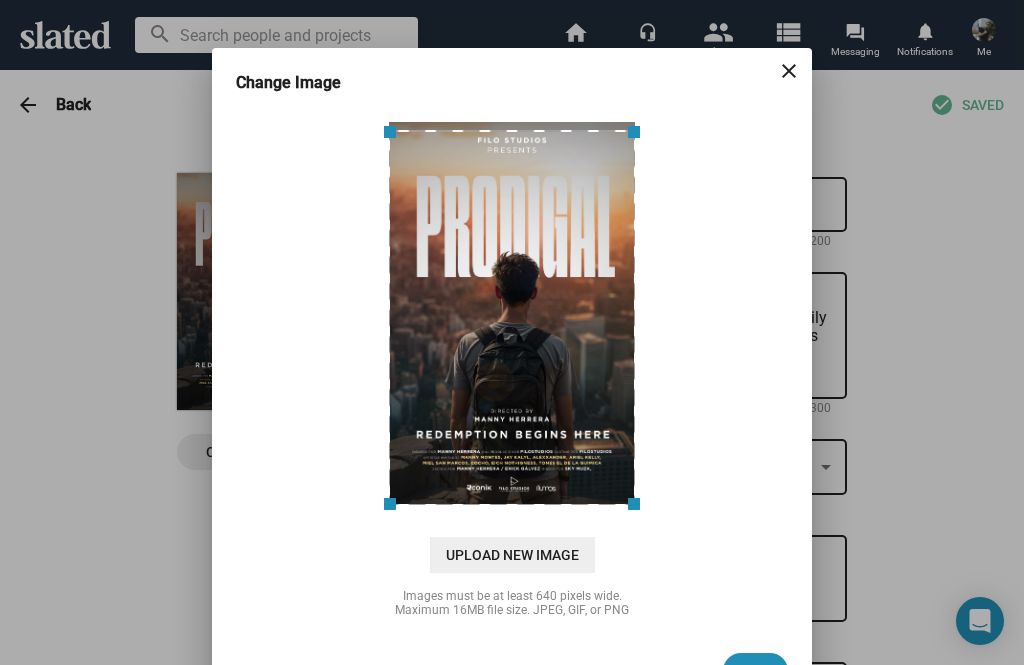 click on "Upload New Image" 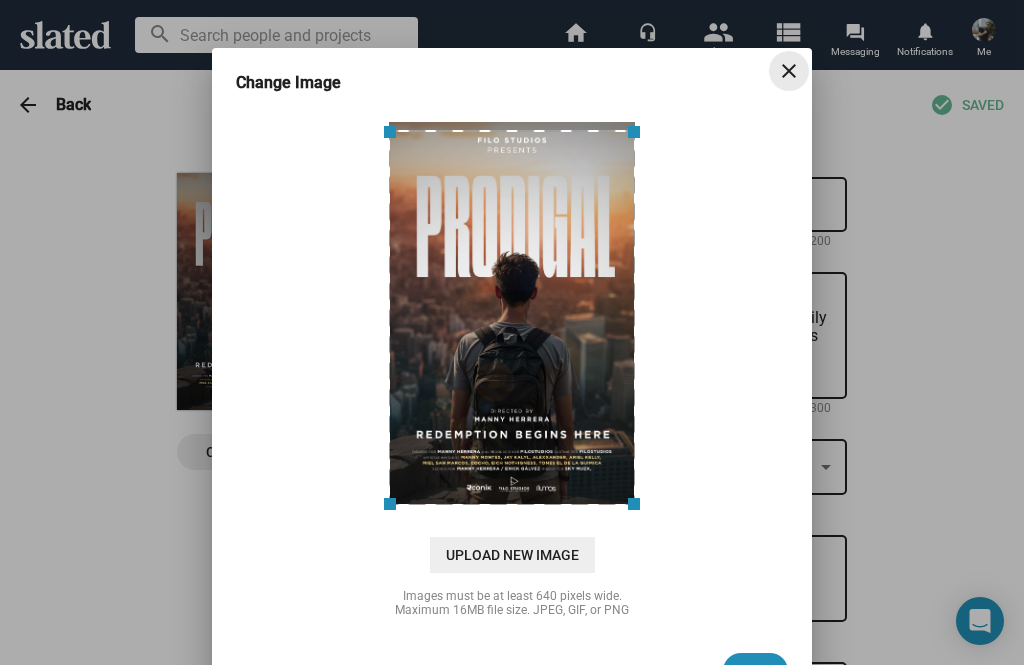 click on "close" at bounding box center [789, 71] 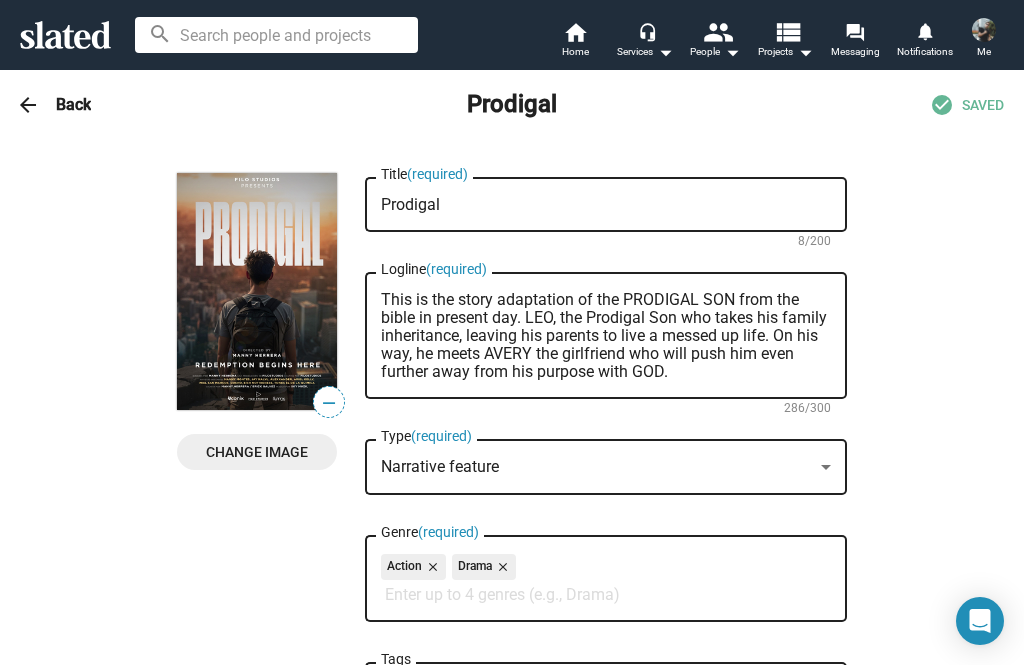 click on "close" at bounding box center [789, 71] 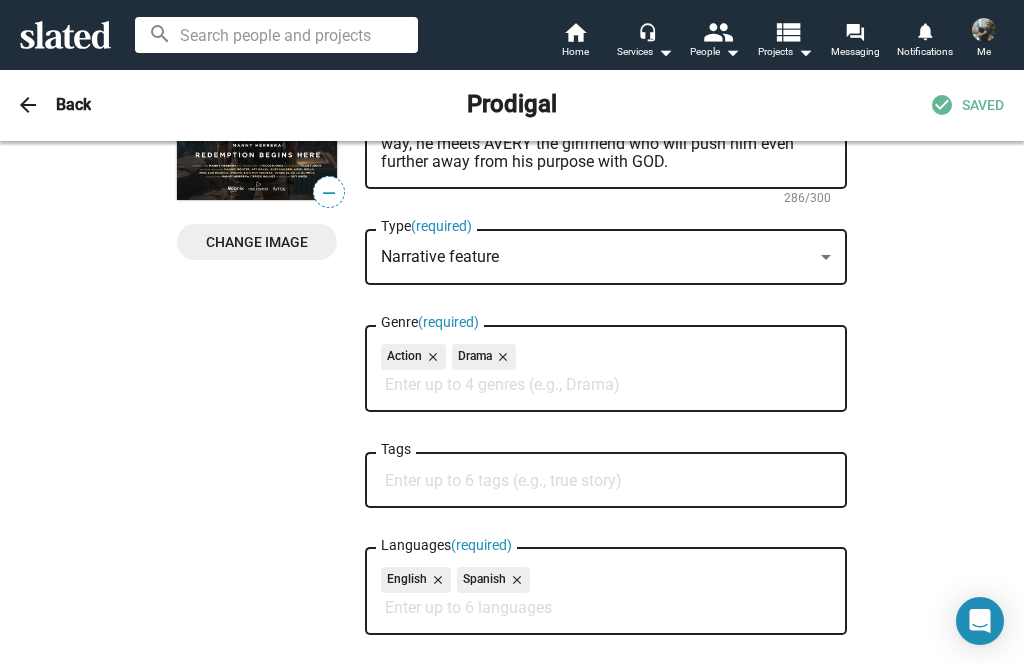 scroll, scrollTop: 210, scrollLeft: 0, axis: vertical 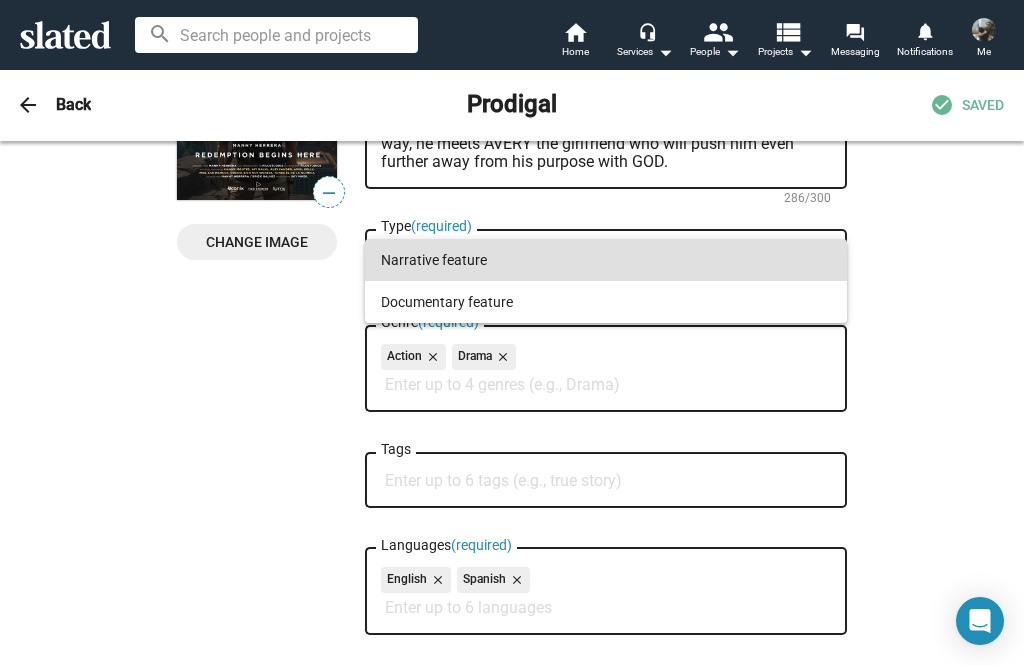 click at bounding box center [512, 332] 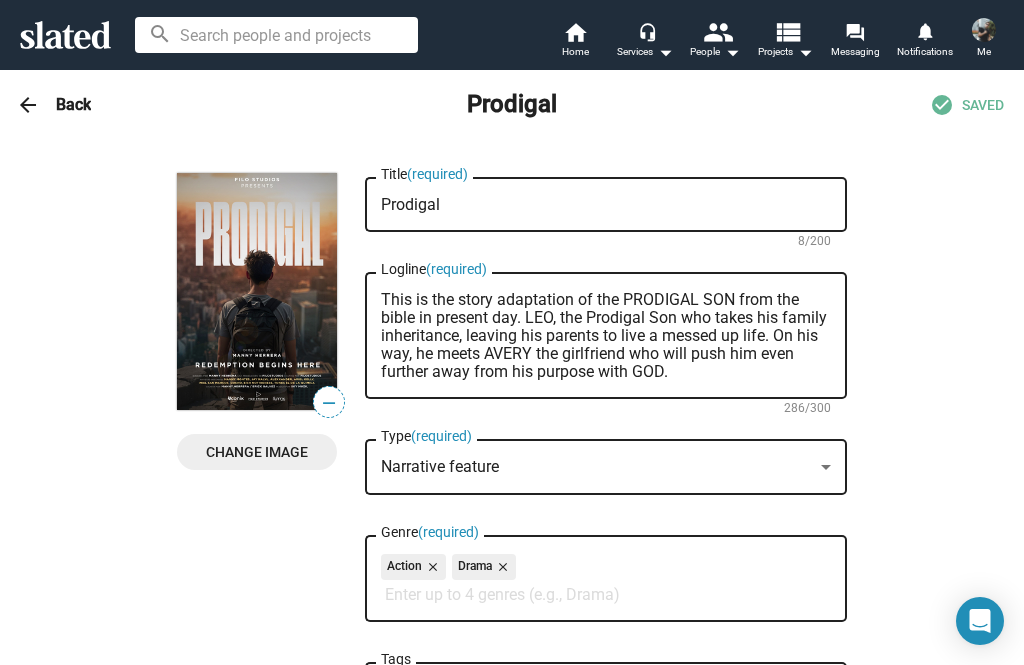 scroll, scrollTop: 0, scrollLeft: 0, axis: both 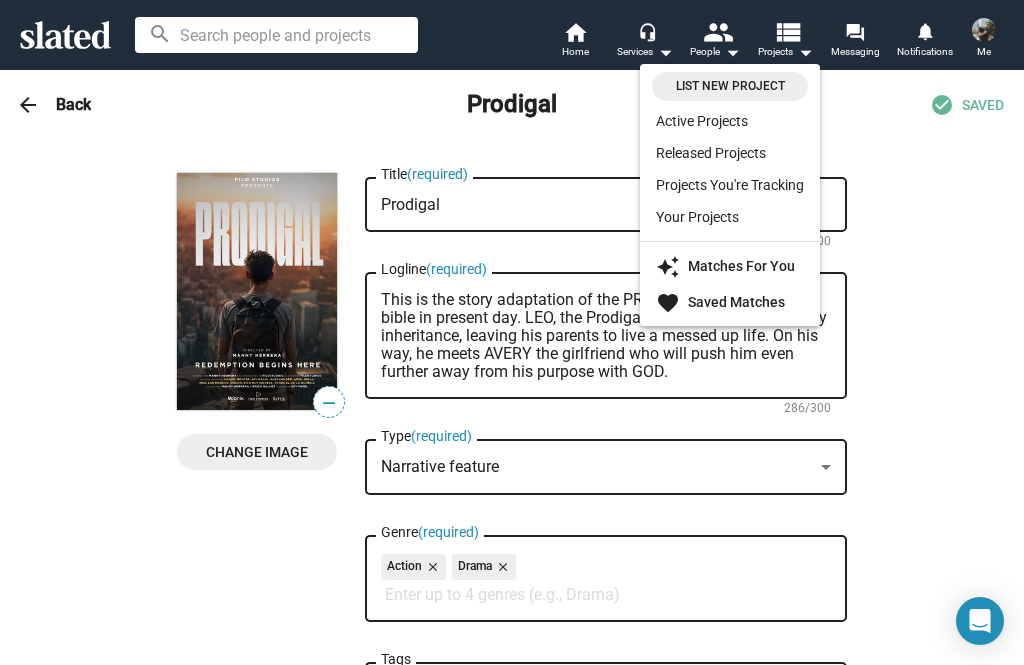 click at bounding box center [512, 332] 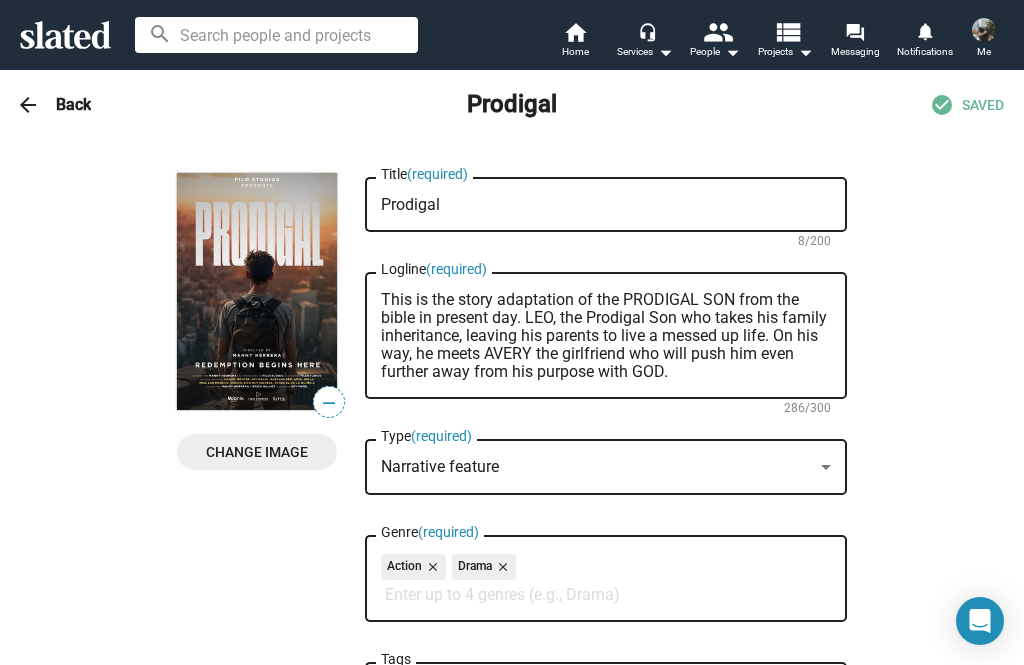 click at bounding box center [984, 30] 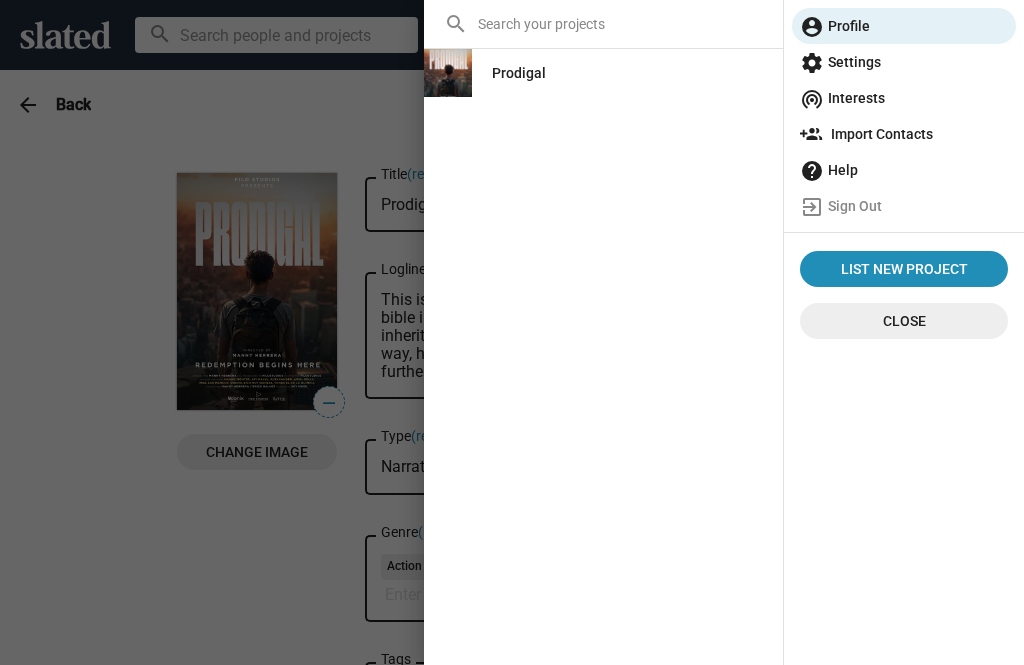 click on "account_circle  Profile" 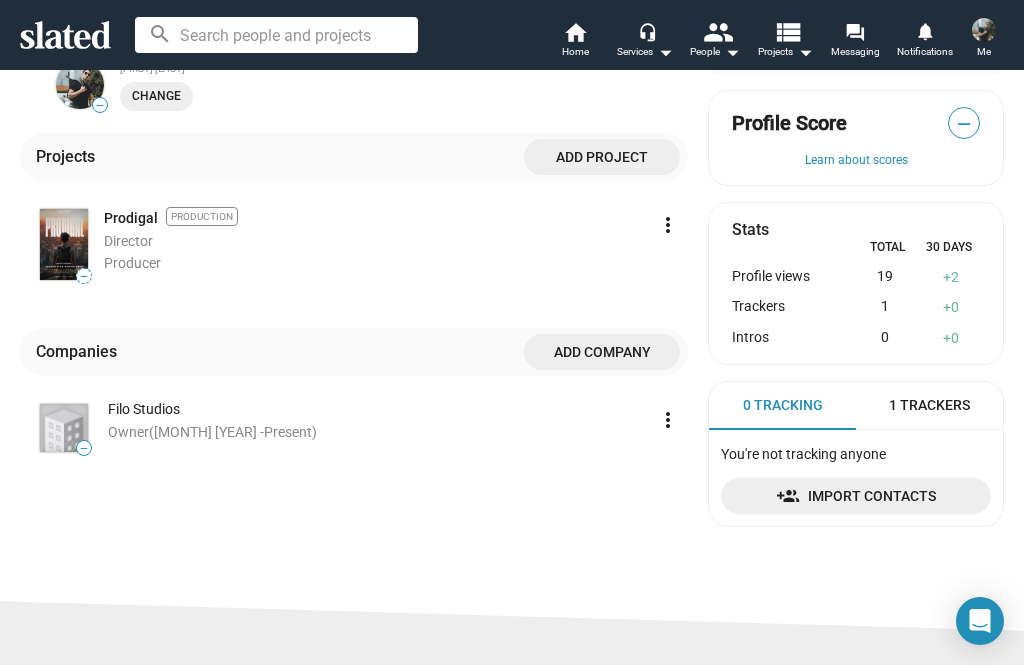 scroll, scrollTop: 487, scrollLeft: 0, axis: vertical 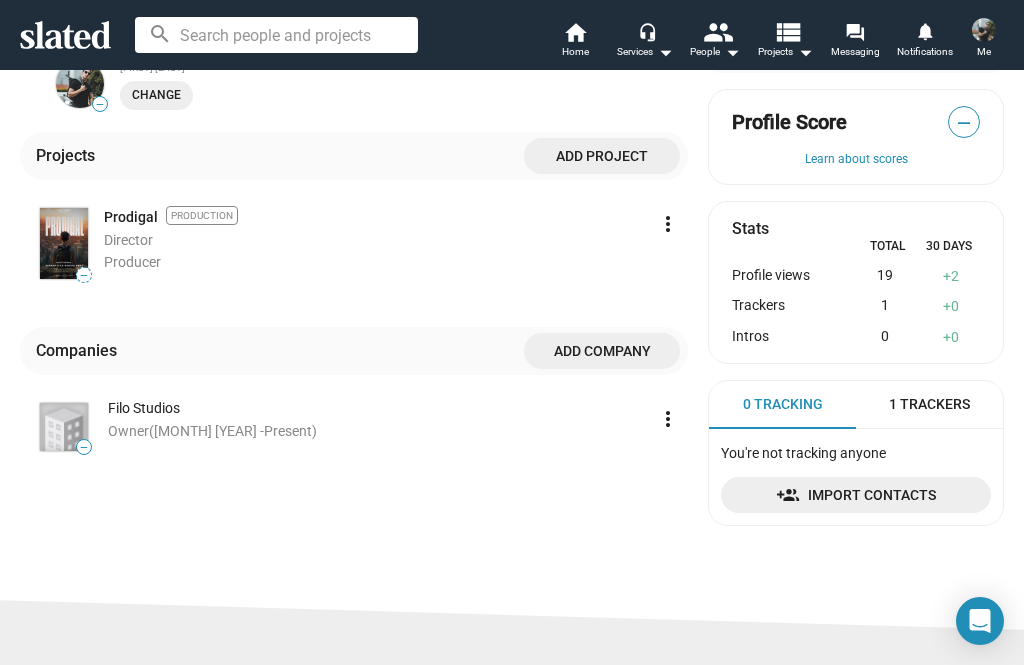 click on "more_vert" 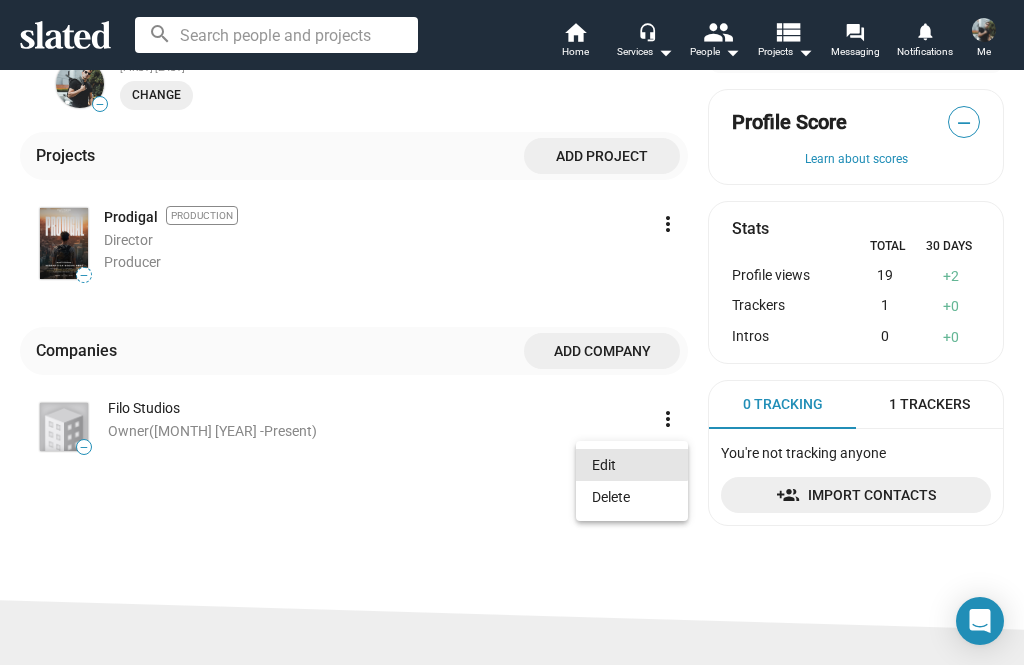 click on "Edit" at bounding box center [632, 465] 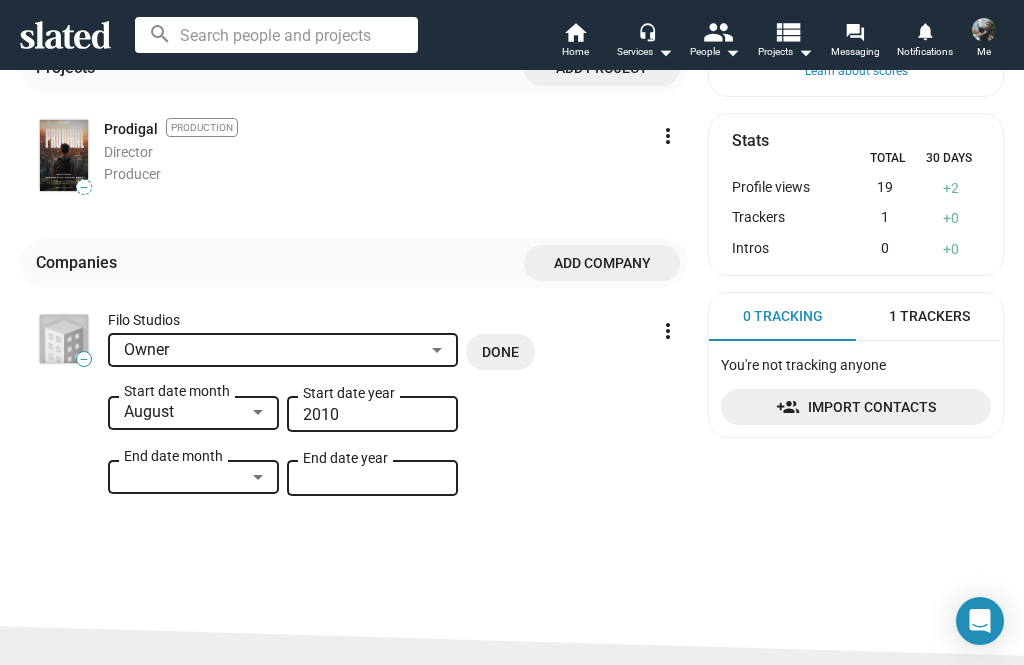 scroll, scrollTop: 572, scrollLeft: 0, axis: vertical 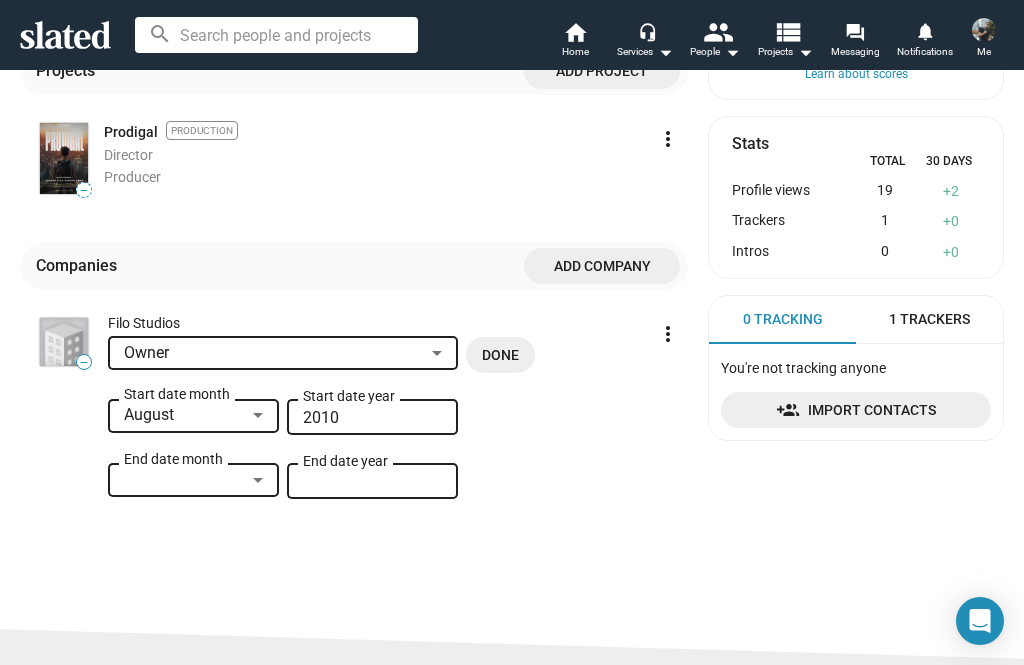 click 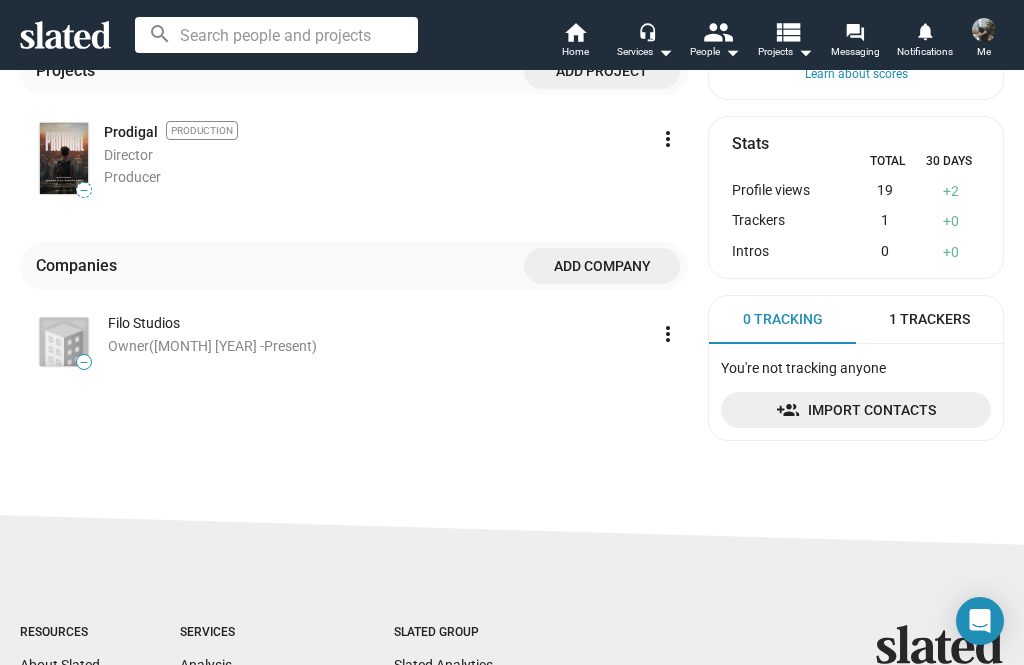 click on "—" 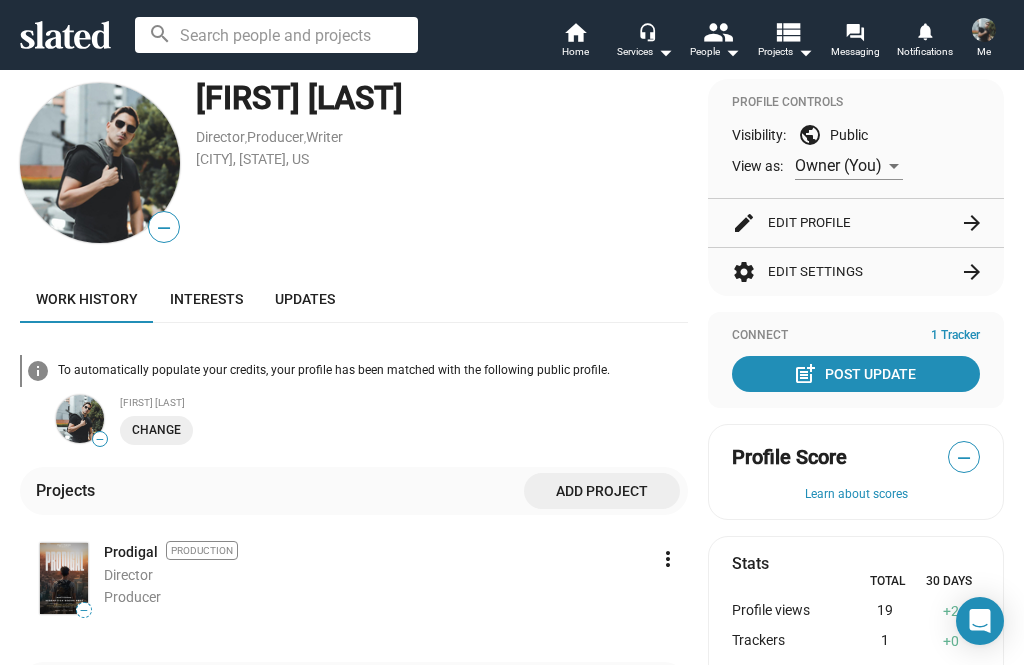scroll, scrollTop: 153, scrollLeft: 0, axis: vertical 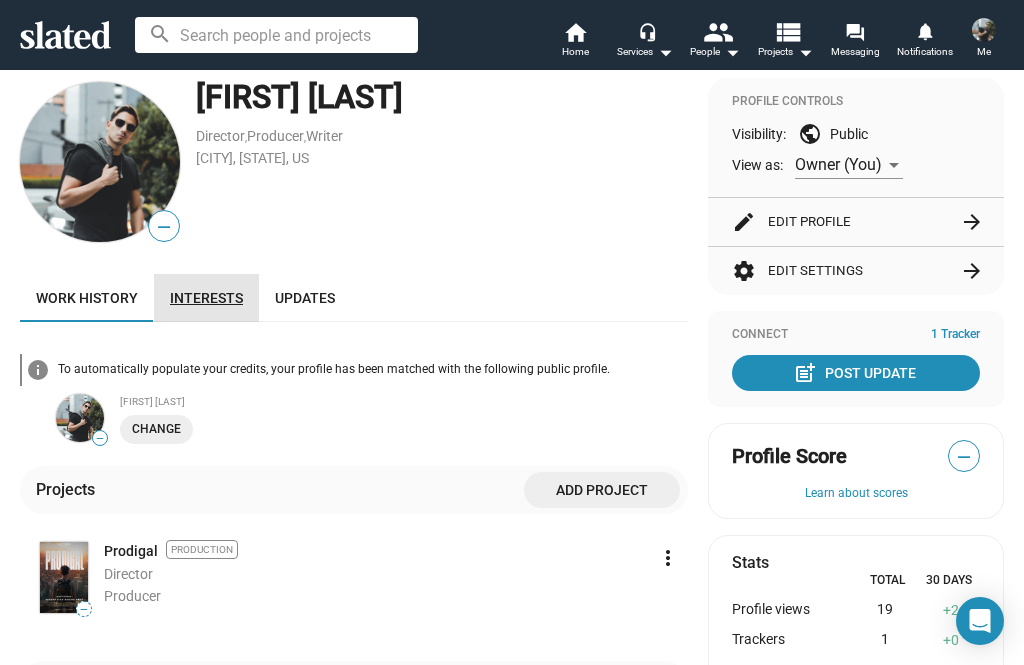 click on "Interests" at bounding box center (206, 298) 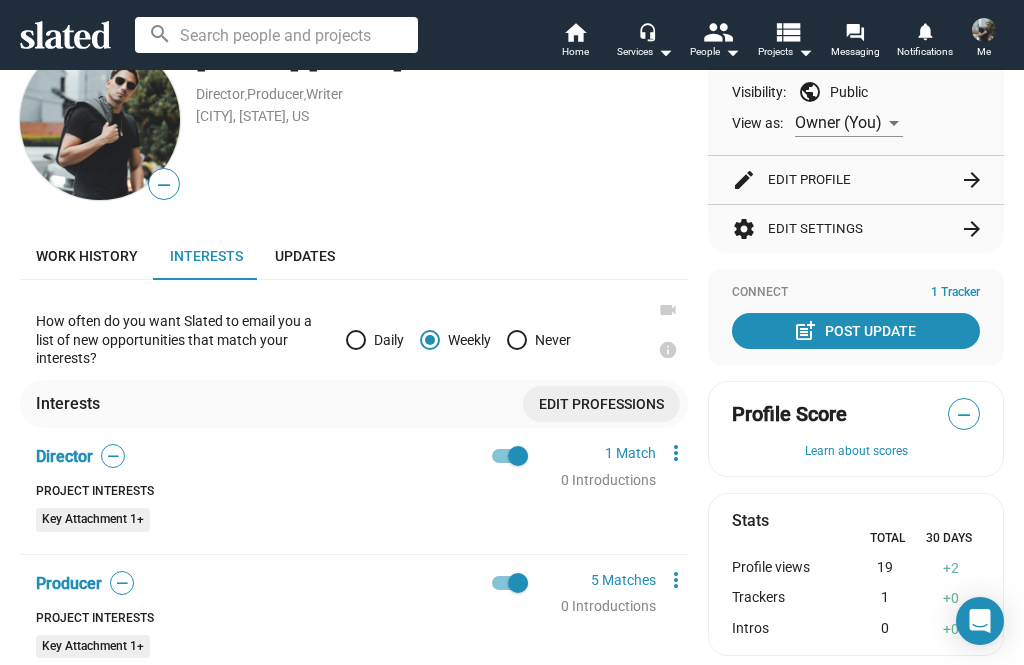 scroll, scrollTop: 200, scrollLeft: 0, axis: vertical 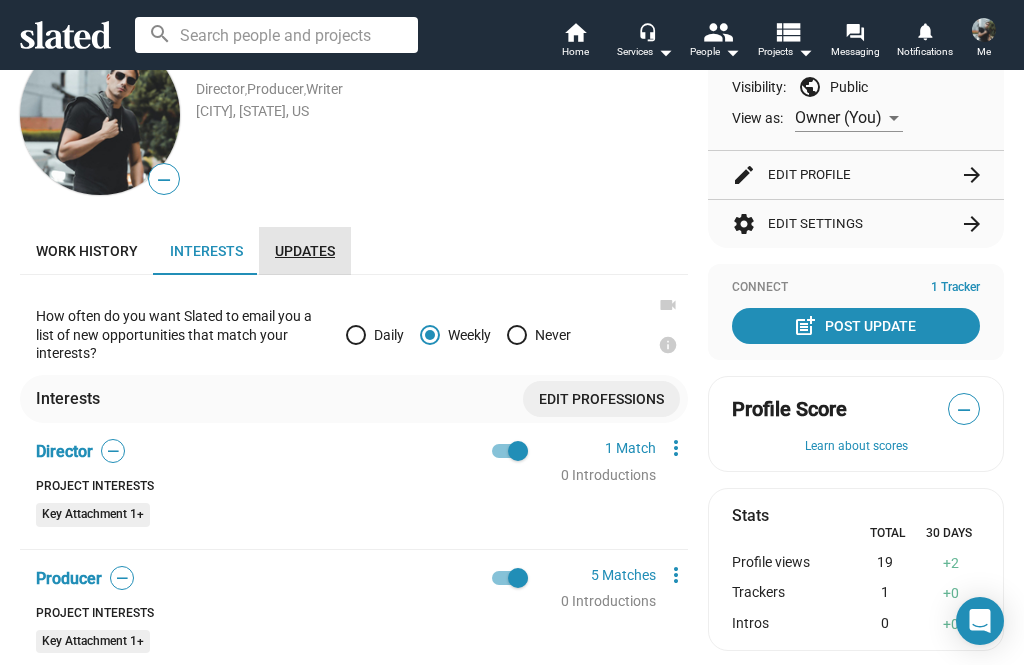 click on "Updates" at bounding box center (305, 251) 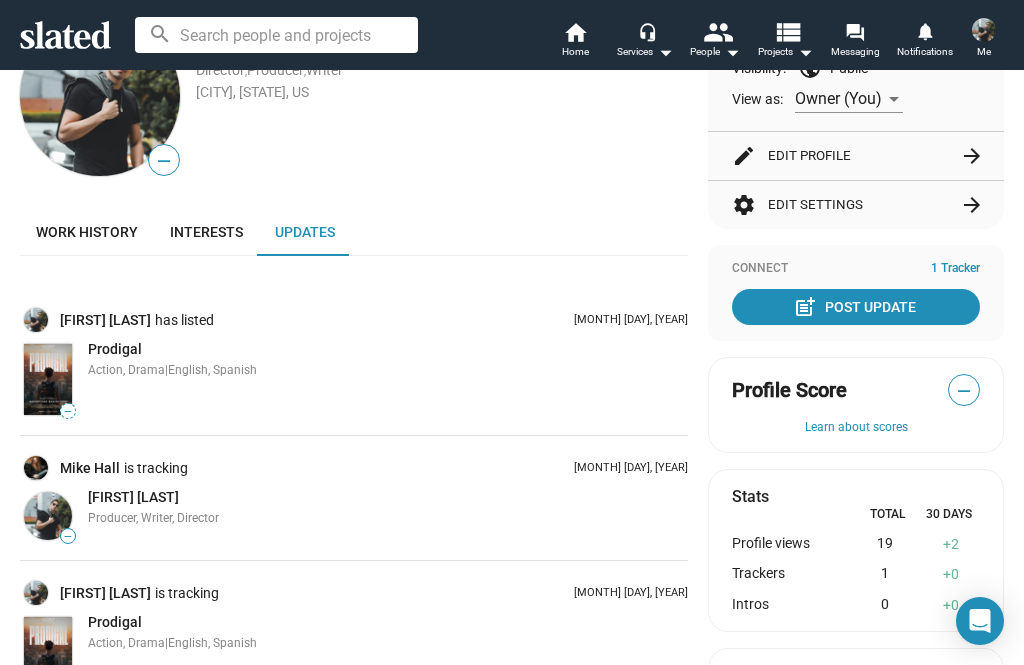 scroll, scrollTop: 212, scrollLeft: 0, axis: vertical 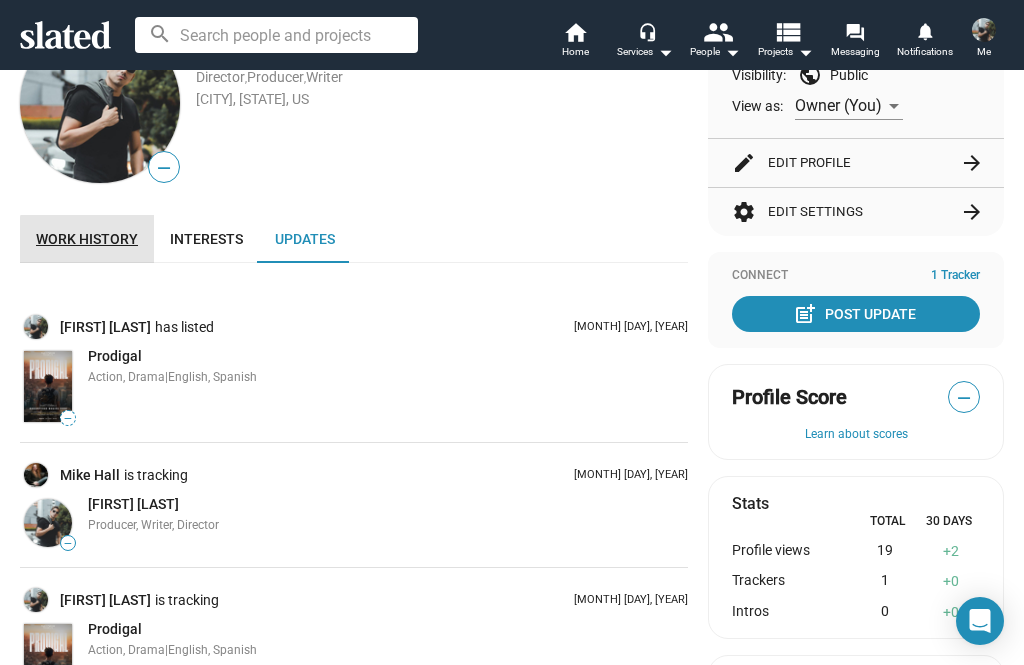 click on "Work history" at bounding box center [87, 239] 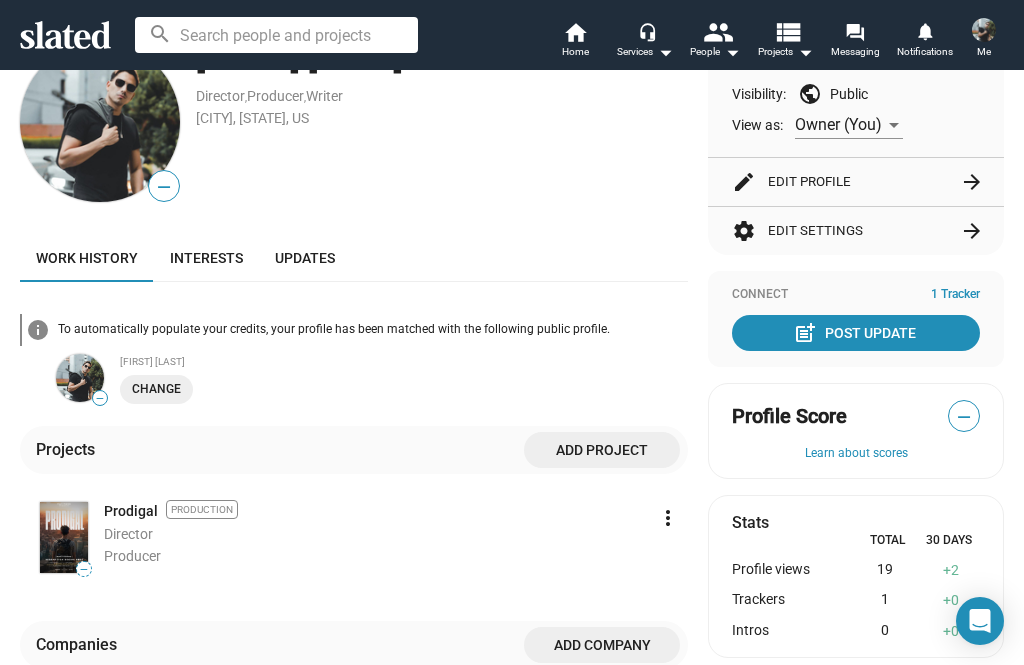scroll, scrollTop: 192, scrollLeft: 0, axis: vertical 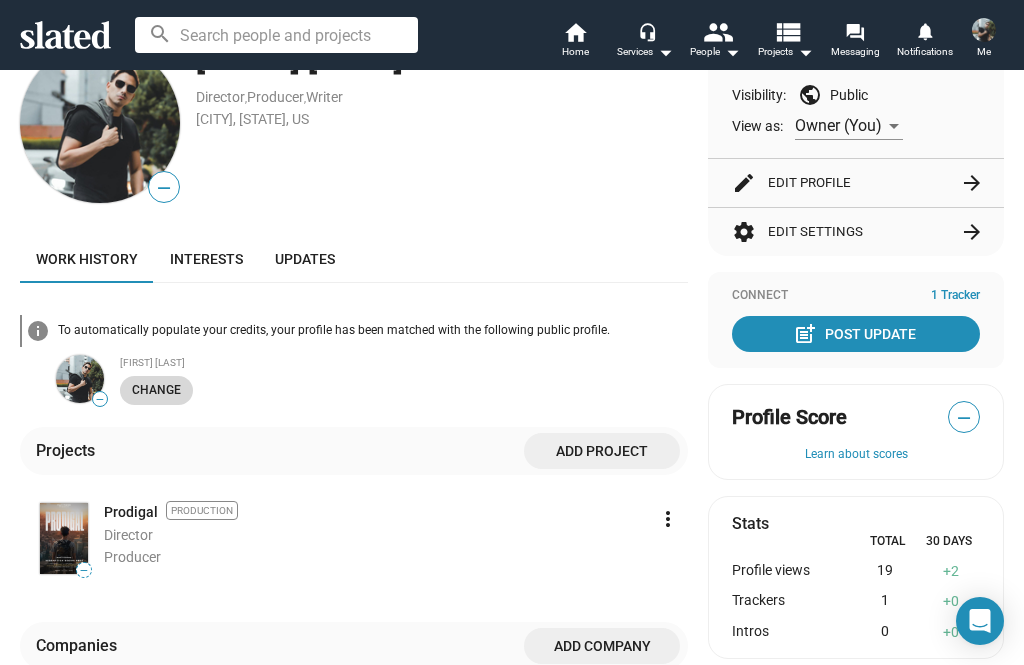click on "Change" 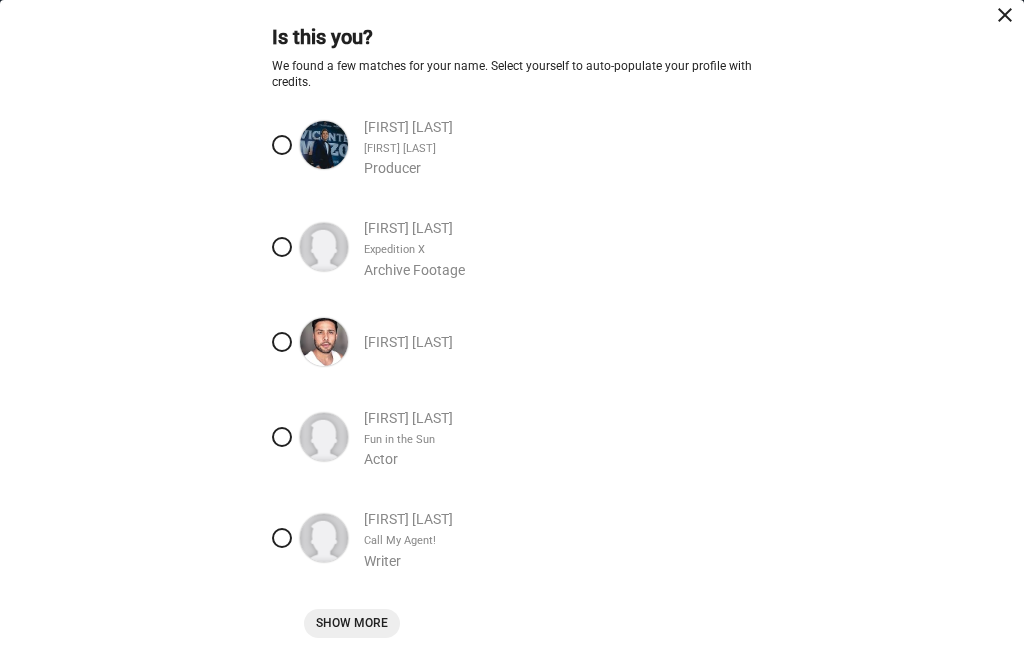 click at bounding box center (282, 145) 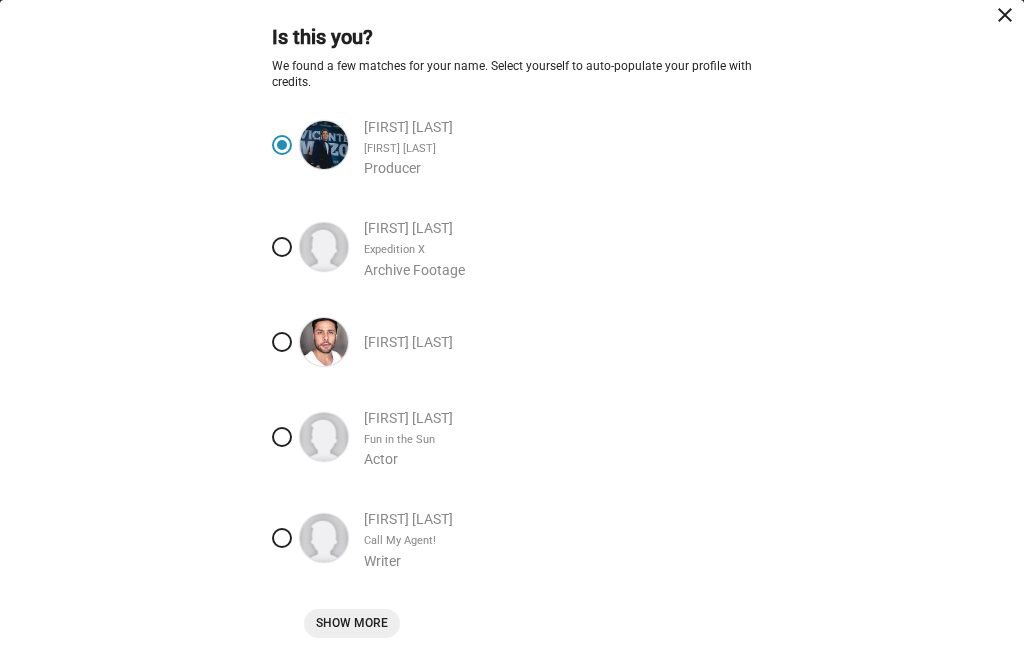 click on "close" at bounding box center [1005, 15] 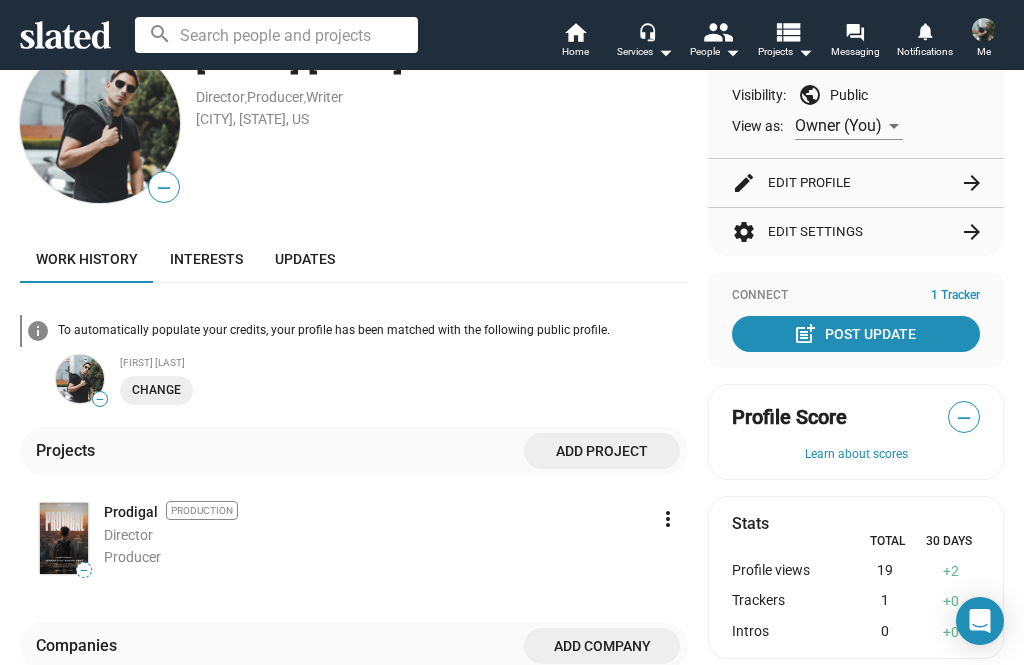 click 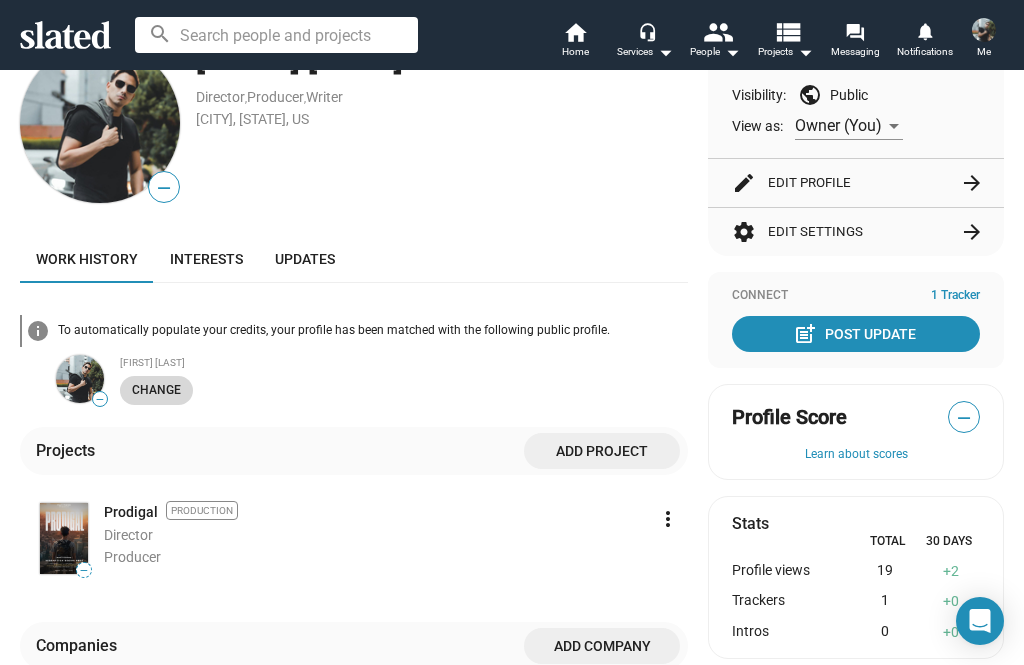 click on "Change" 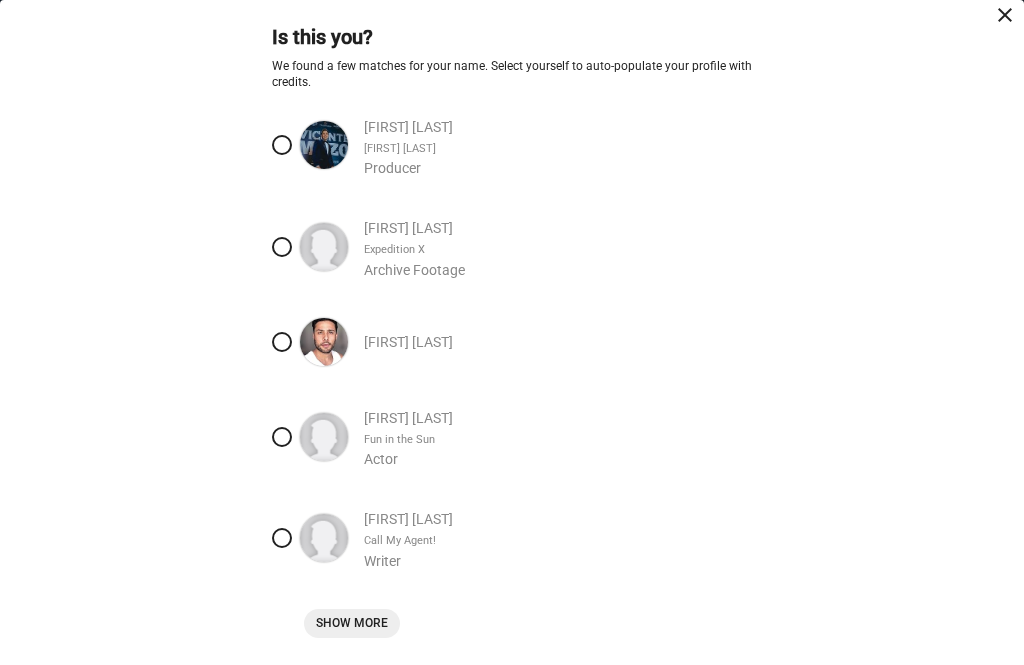 click at bounding box center [282, 145] 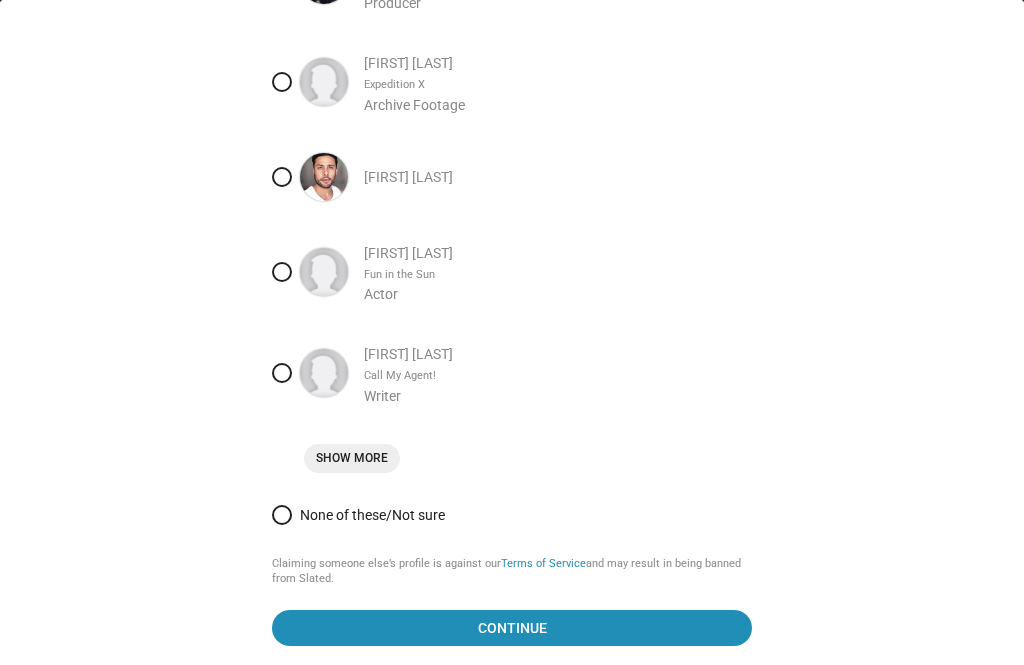 scroll, scrollTop: 164, scrollLeft: 0, axis: vertical 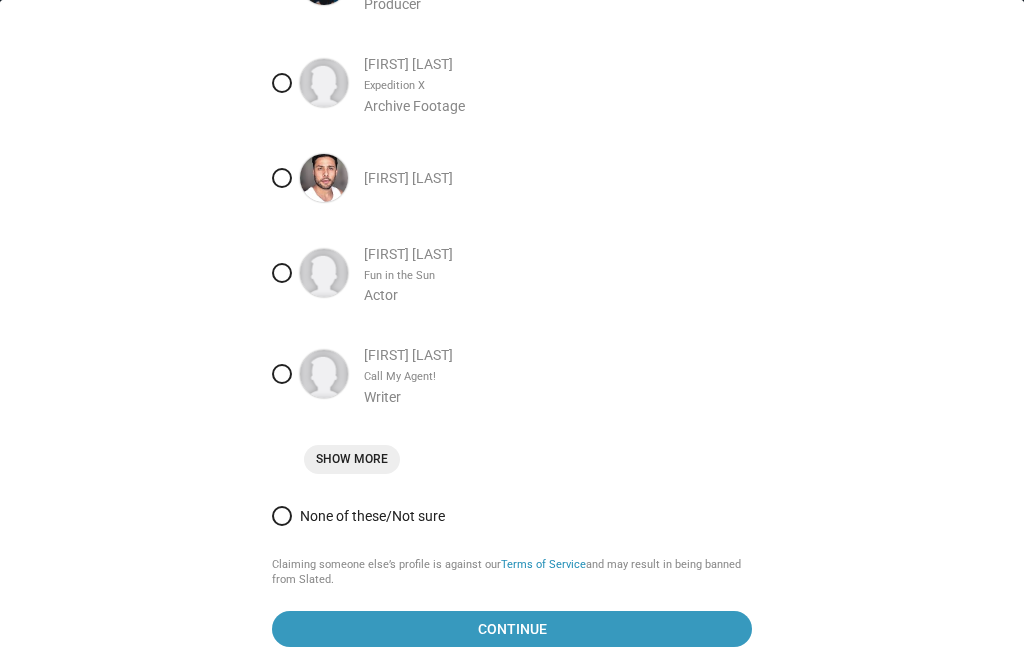 click on "Continue" 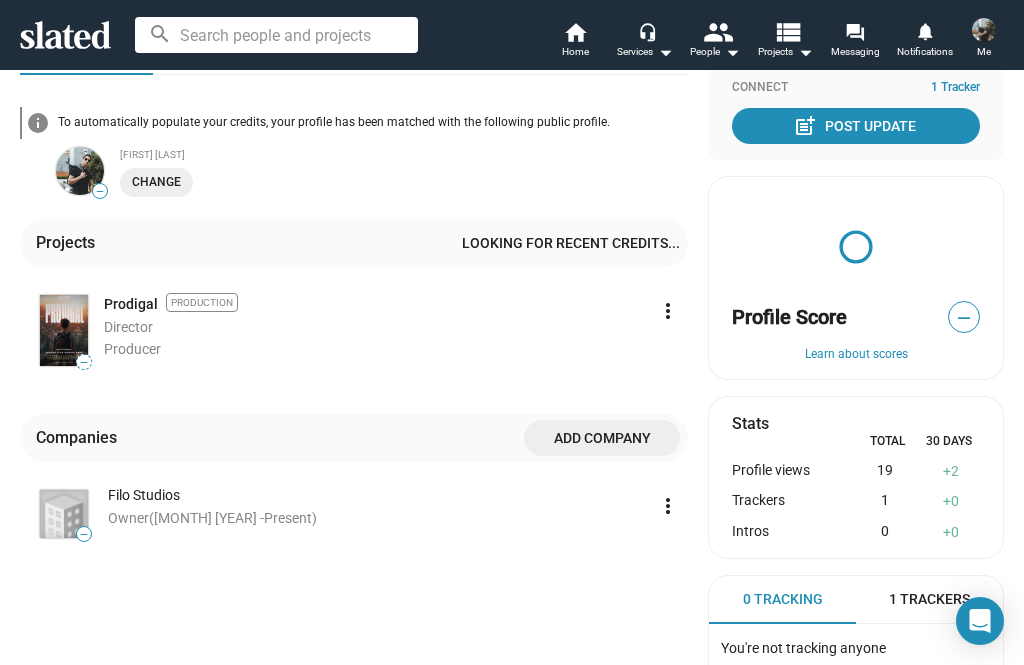 scroll, scrollTop: 401, scrollLeft: 0, axis: vertical 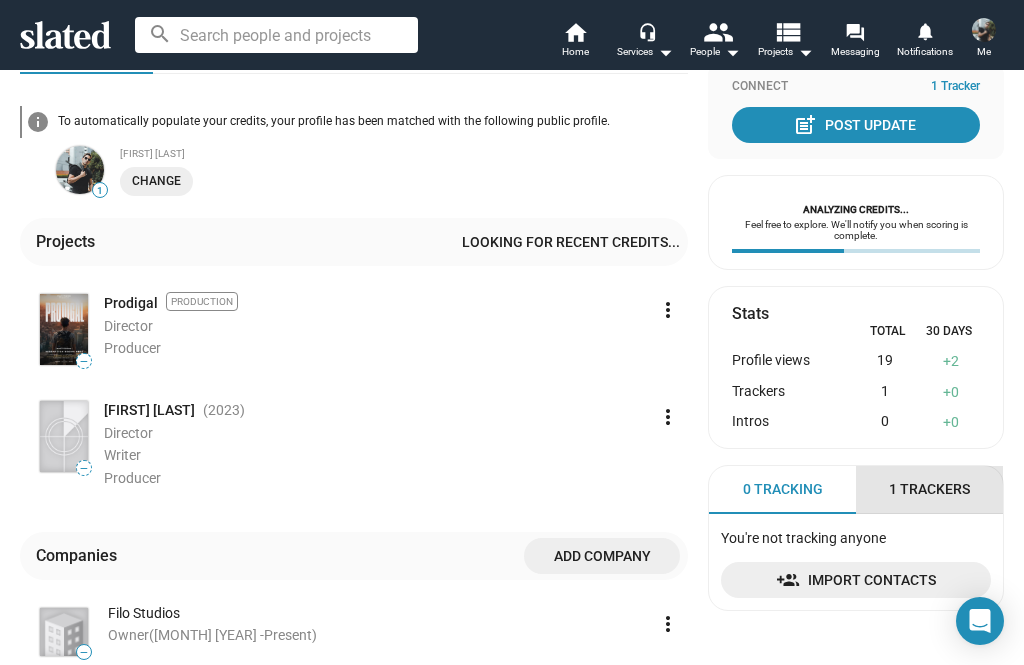 click on "1 Trackers" at bounding box center (929, 489) 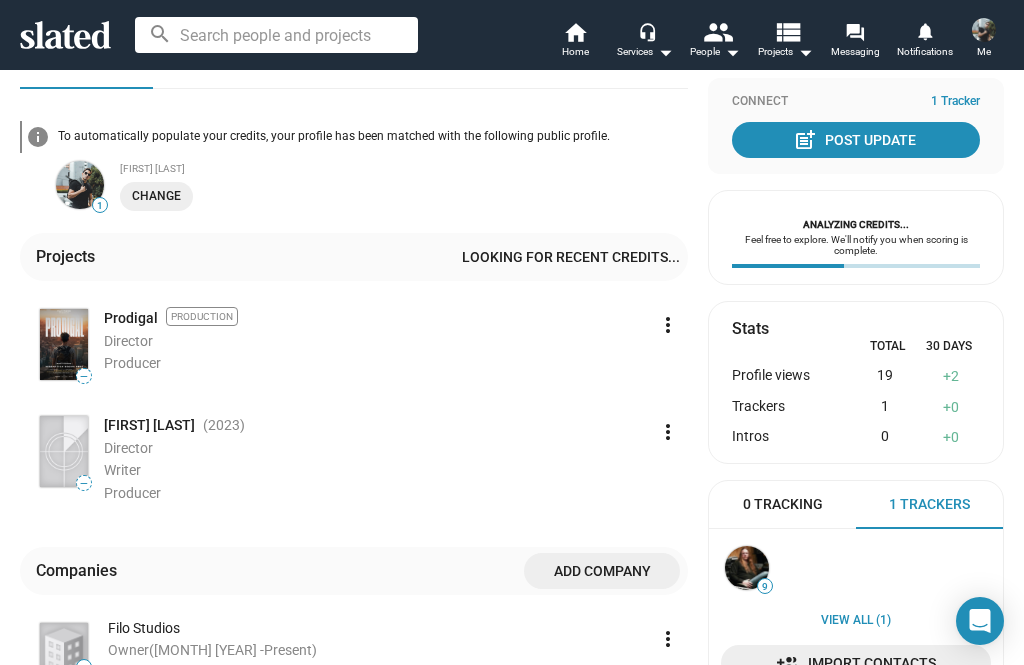 scroll, scrollTop: 442, scrollLeft: 0, axis: vertical 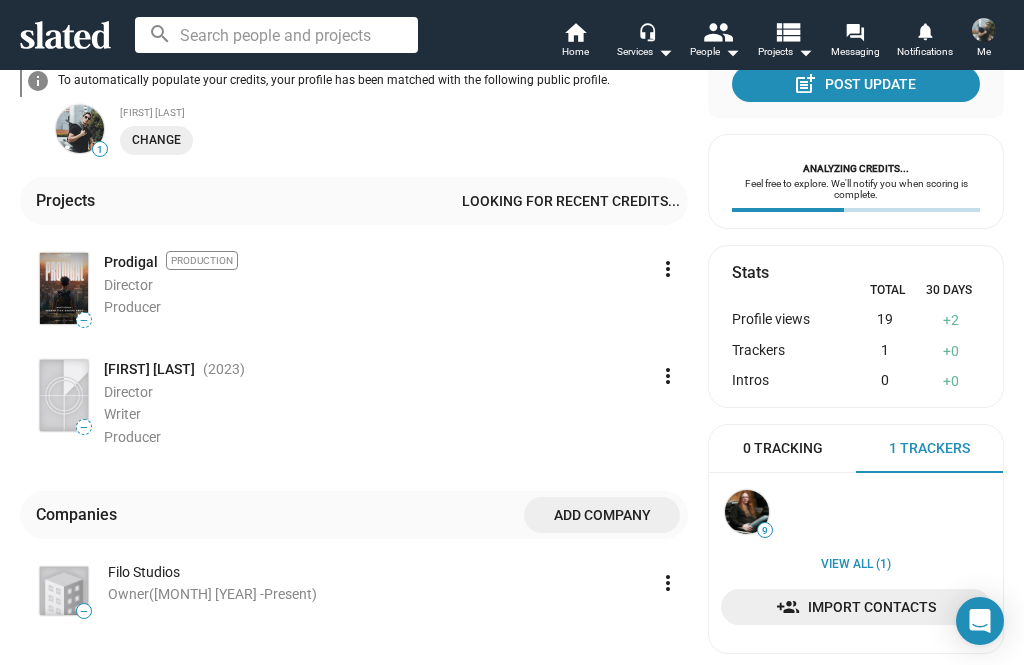 click at bounding box center [747, 512] 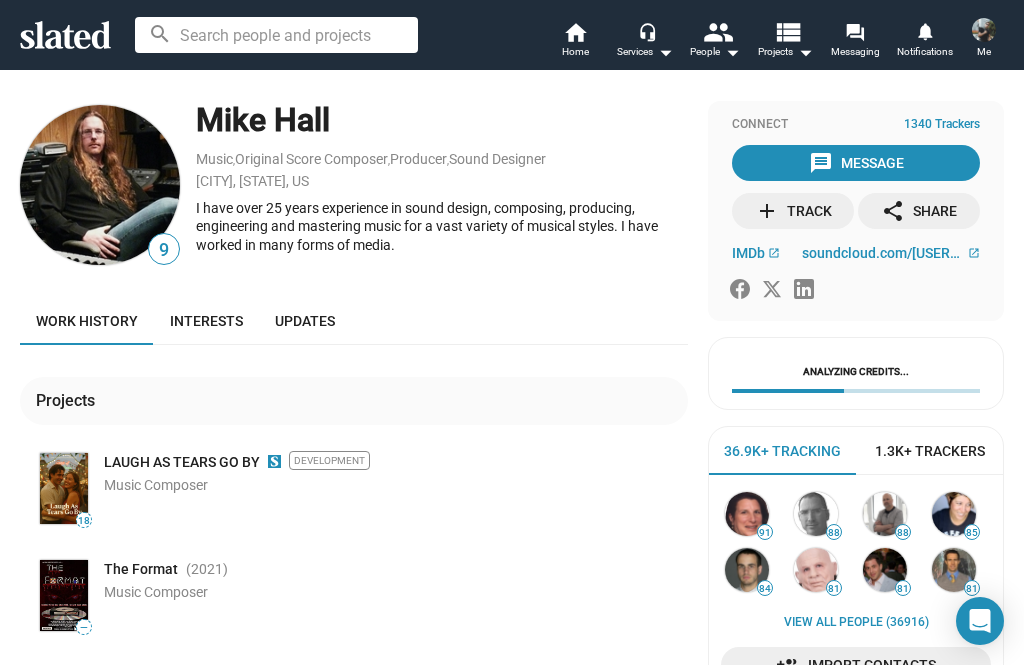 scroll, scrollTop: 0, scrollLeft: 0, axis: both 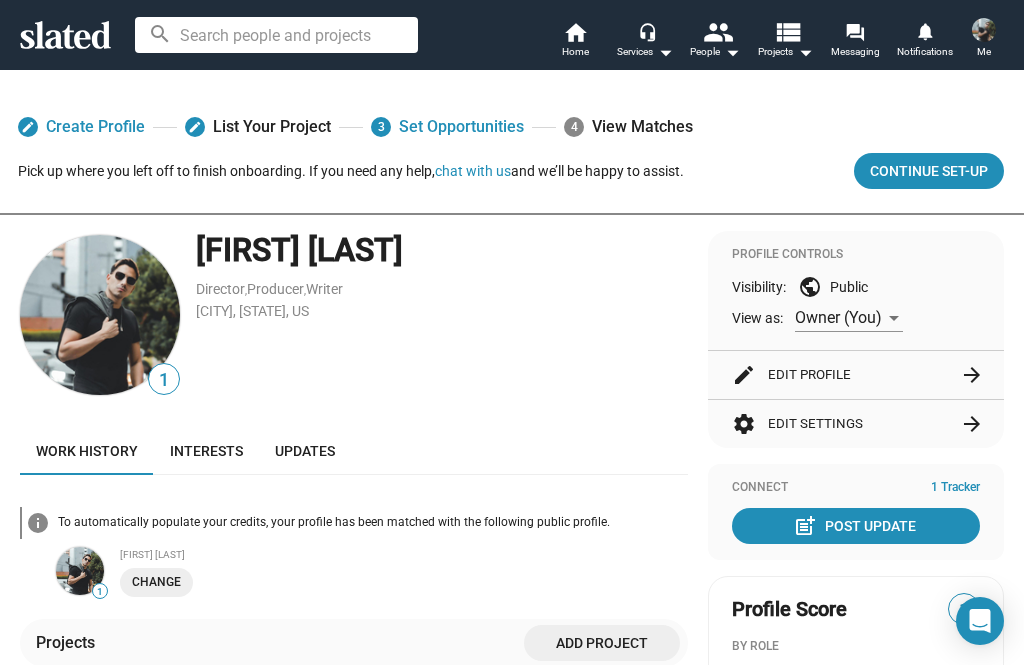 click on "headset_mic  Services  arrow_drop_down" at bounding box center [645, 42] 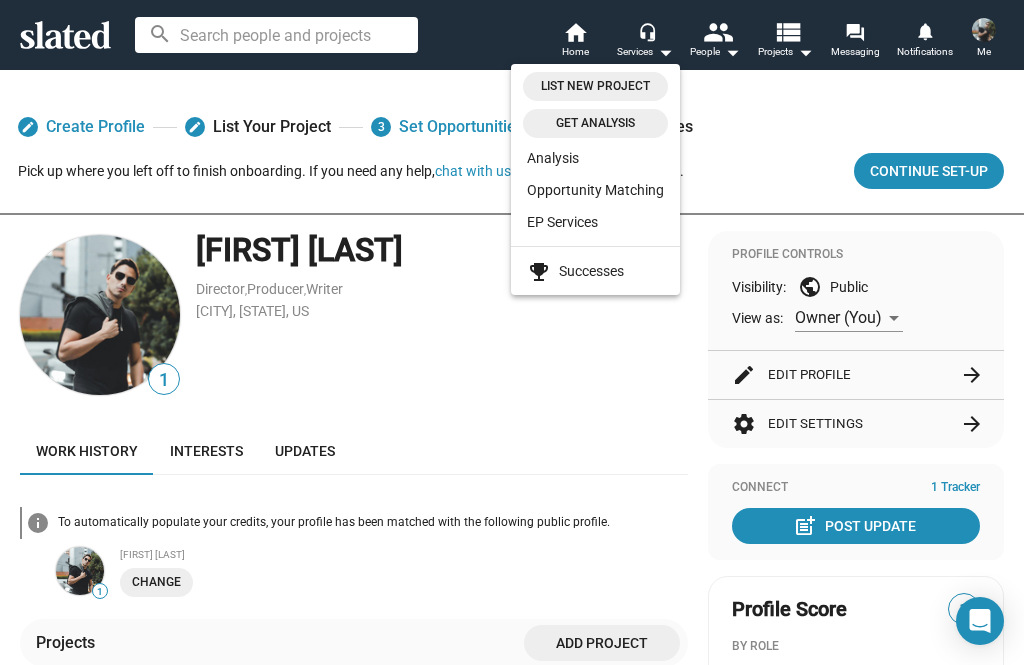 click at bounding box center (512, 332) 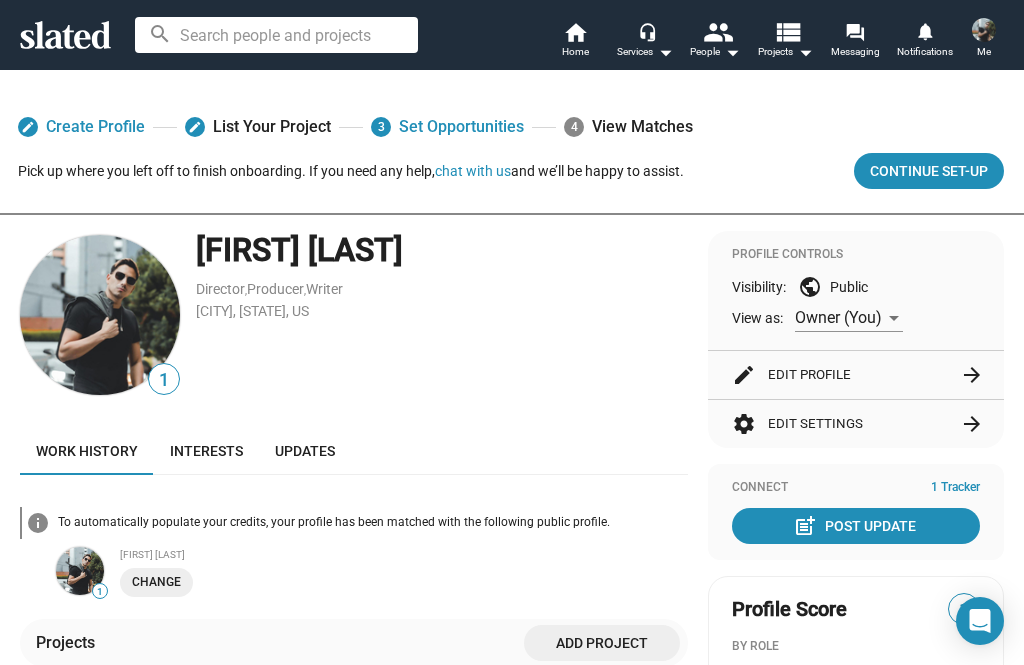 click on "people" at bounding box center [717, 31] 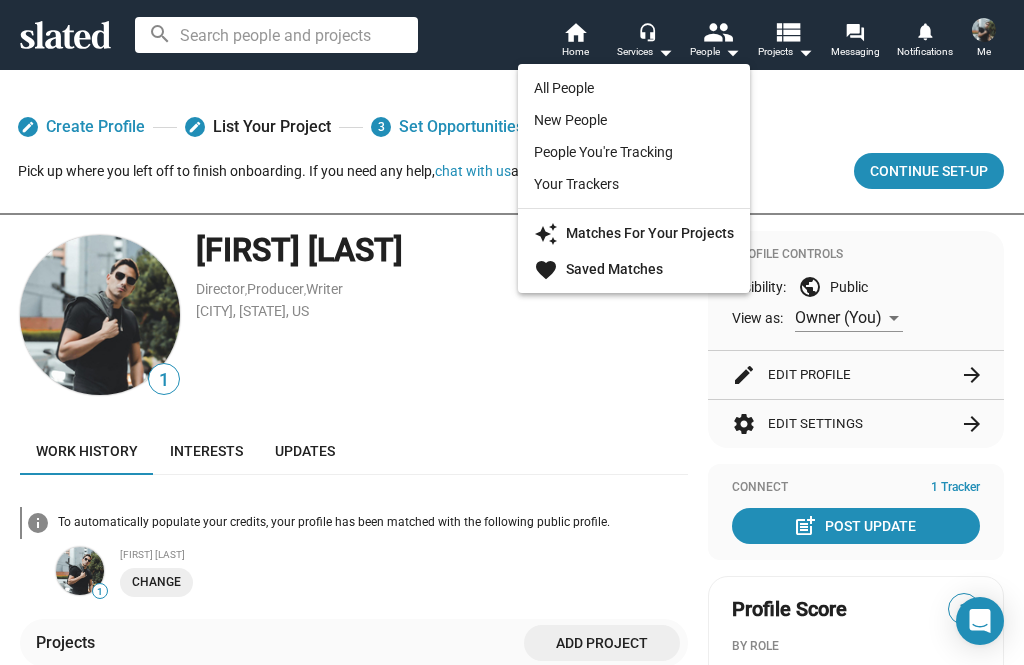 click on "New People" at bounding box center (634, 120) 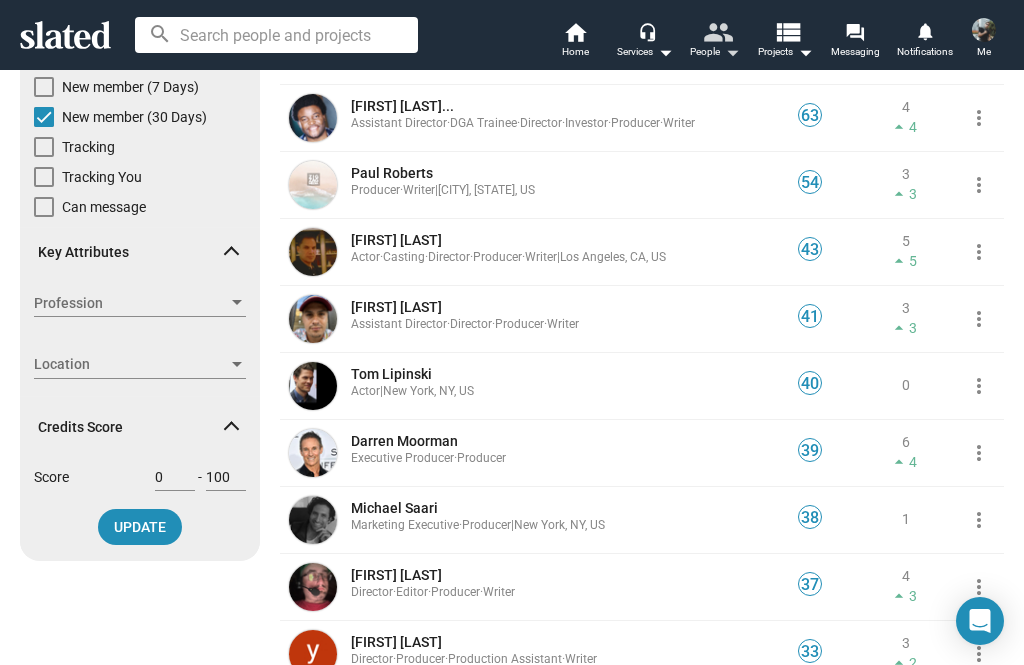 scroll, scrollTop: 182, scrollLeft: 0, axis: vertical 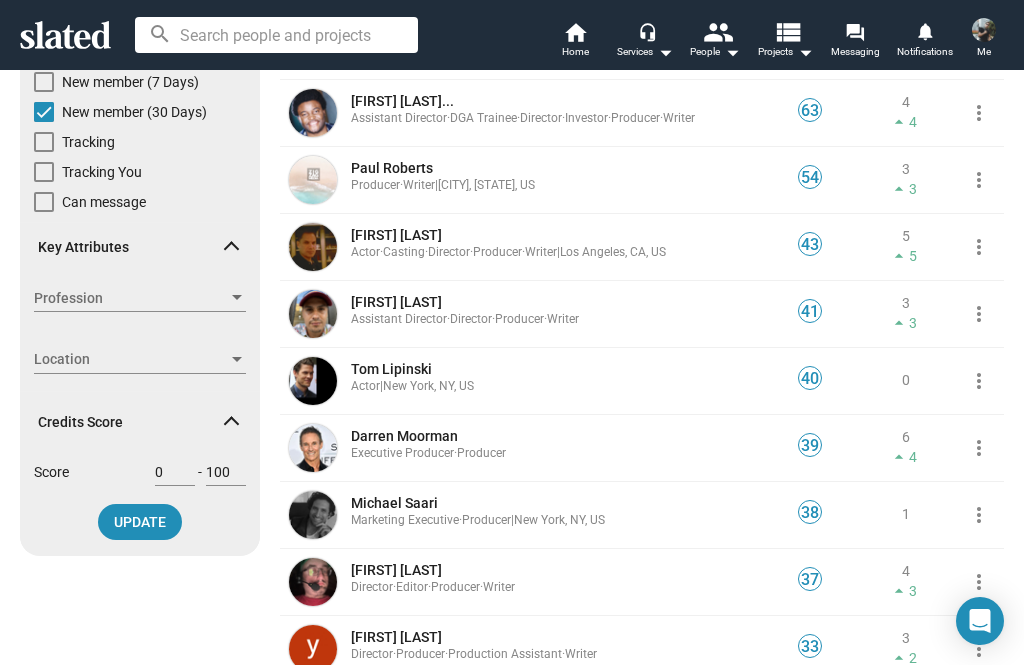 click at bounding box center [237, 298] 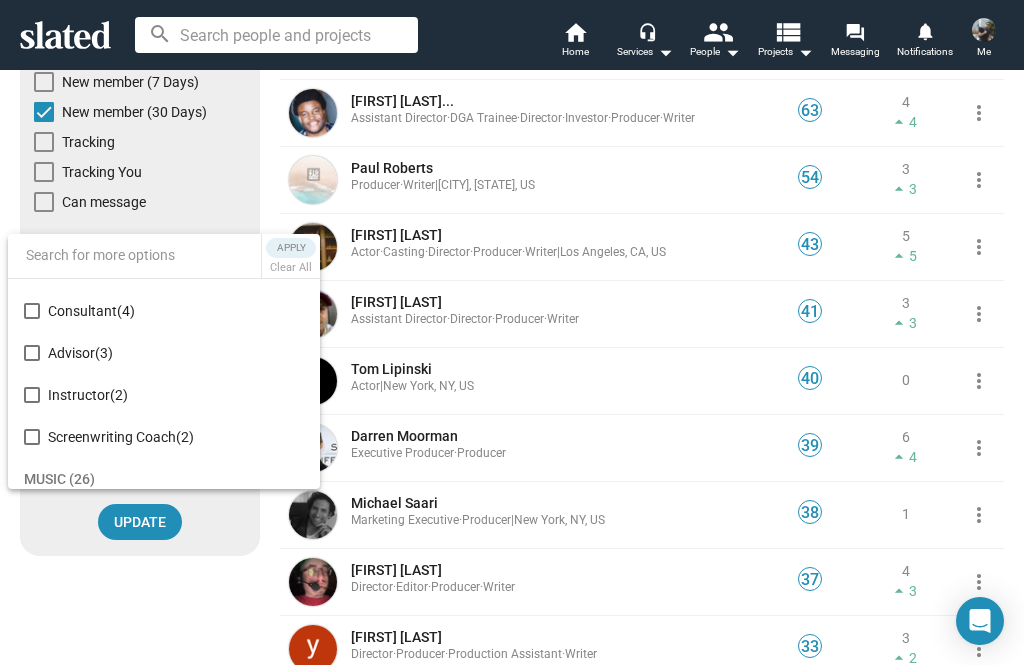scroll, scrollTop: 2074, scrollLeft: 0, axis: vertical 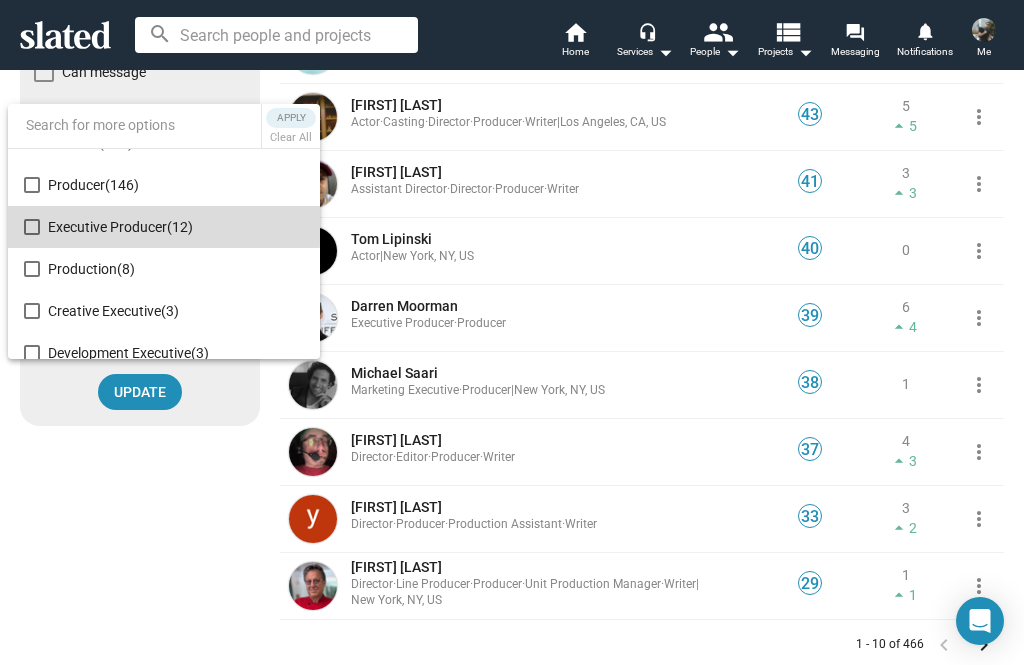 click at bounding box center [32, 227] 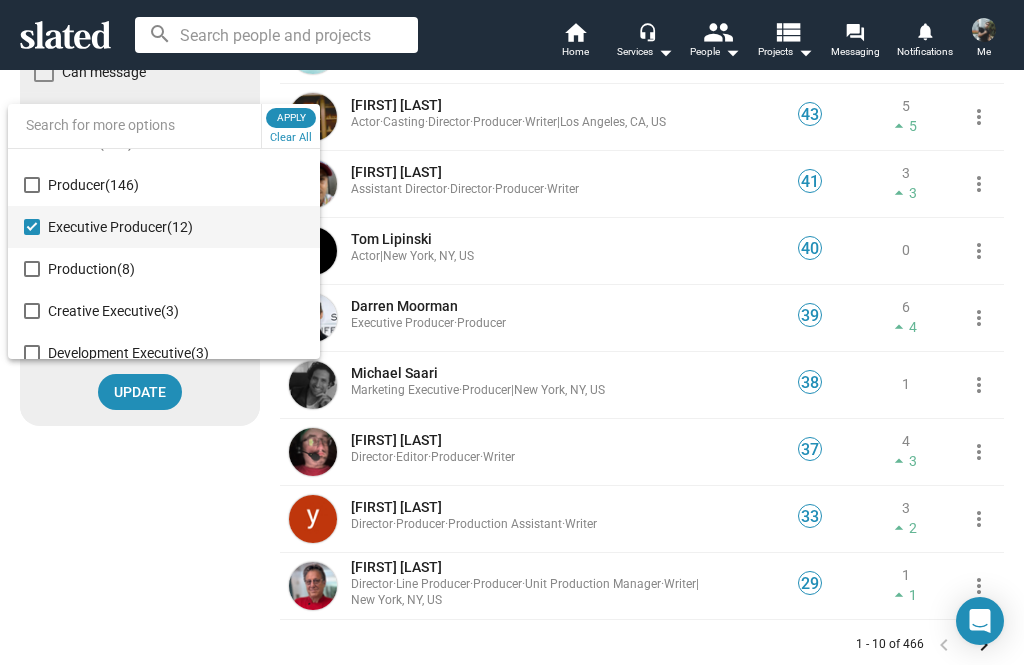 click at bounding box center (512, 332) 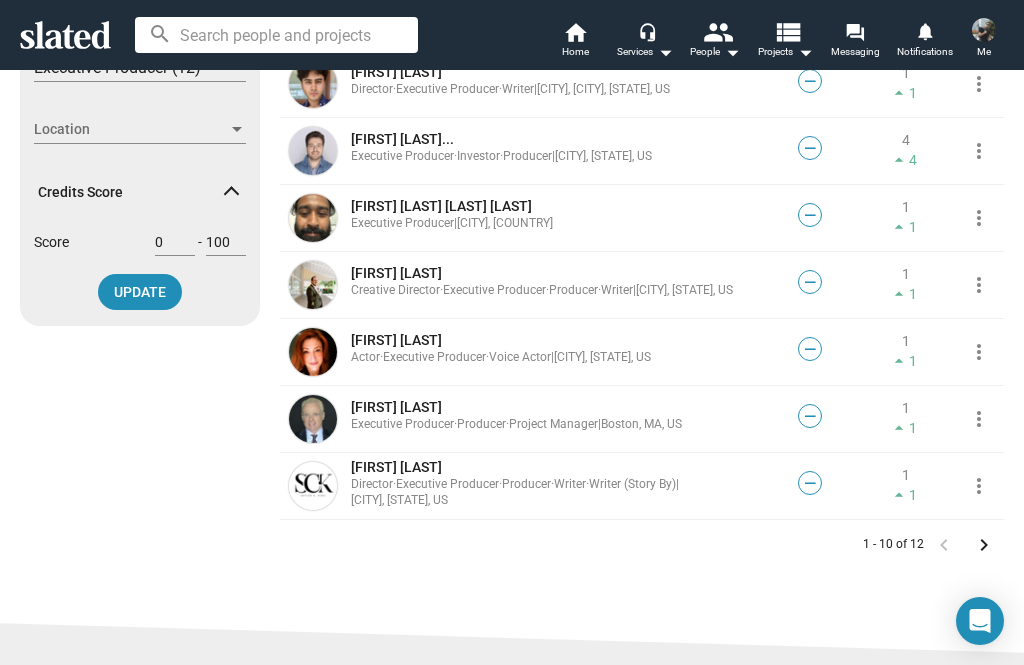 scroll, scrollTop: 412, scrollLeft: 0, axis: vertical 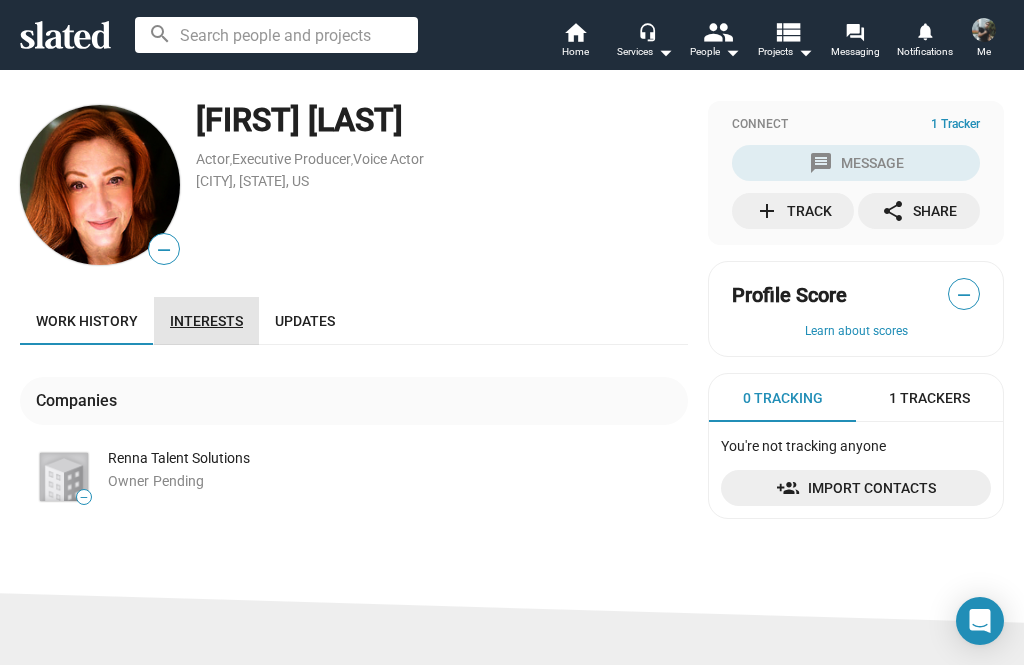 click on "Interests" at bounding box center (206, 321) 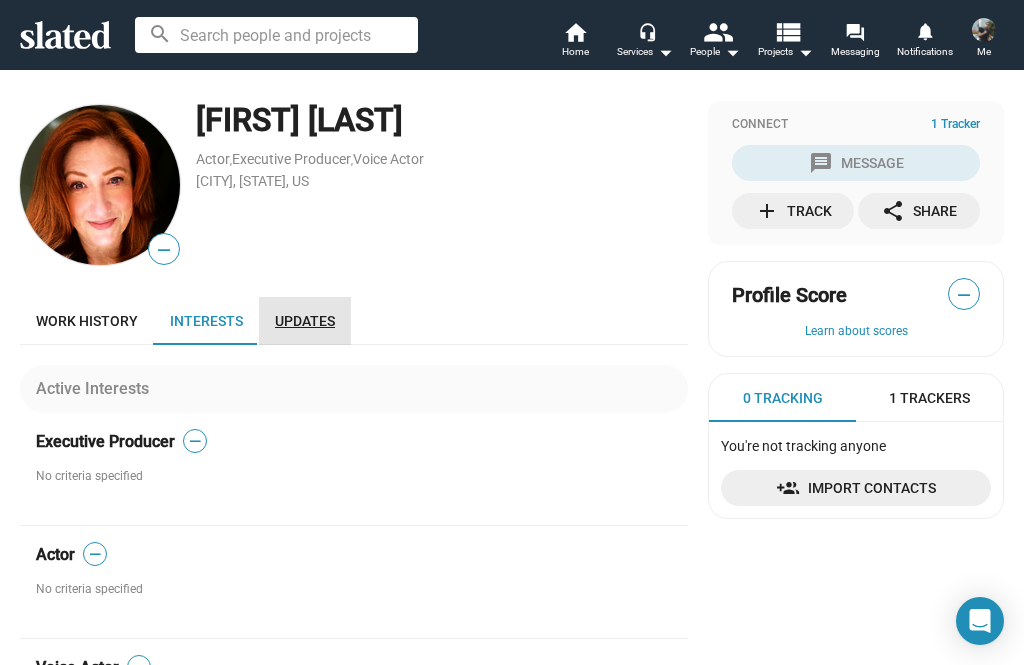 click on "Updates" at bounding box center [305, 321] 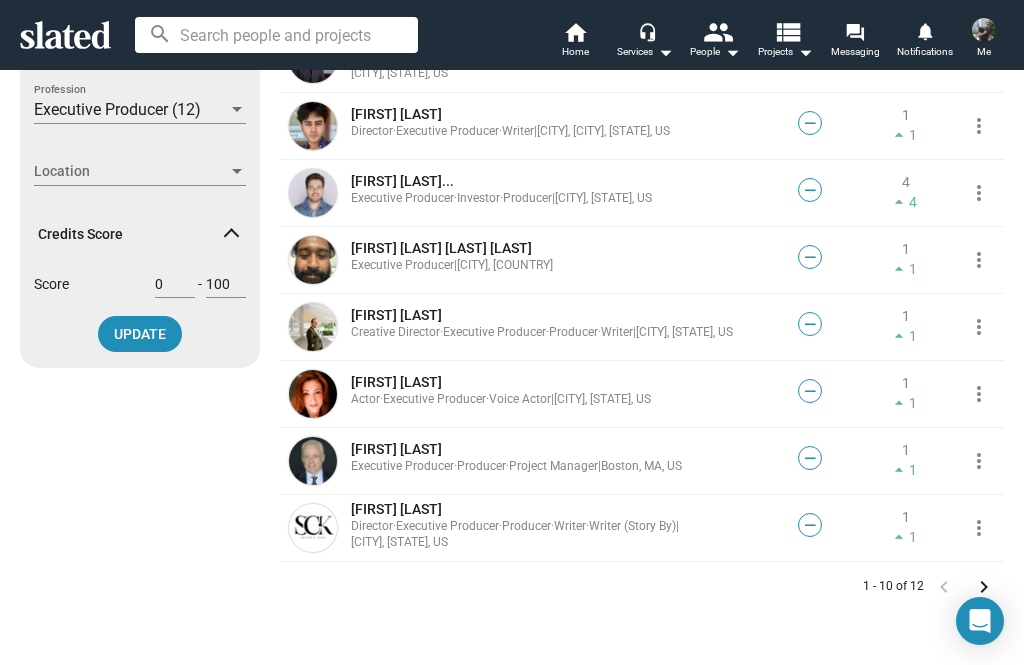 scroll, scrollTop: 365, scrollLeft: 0, axis: vertical 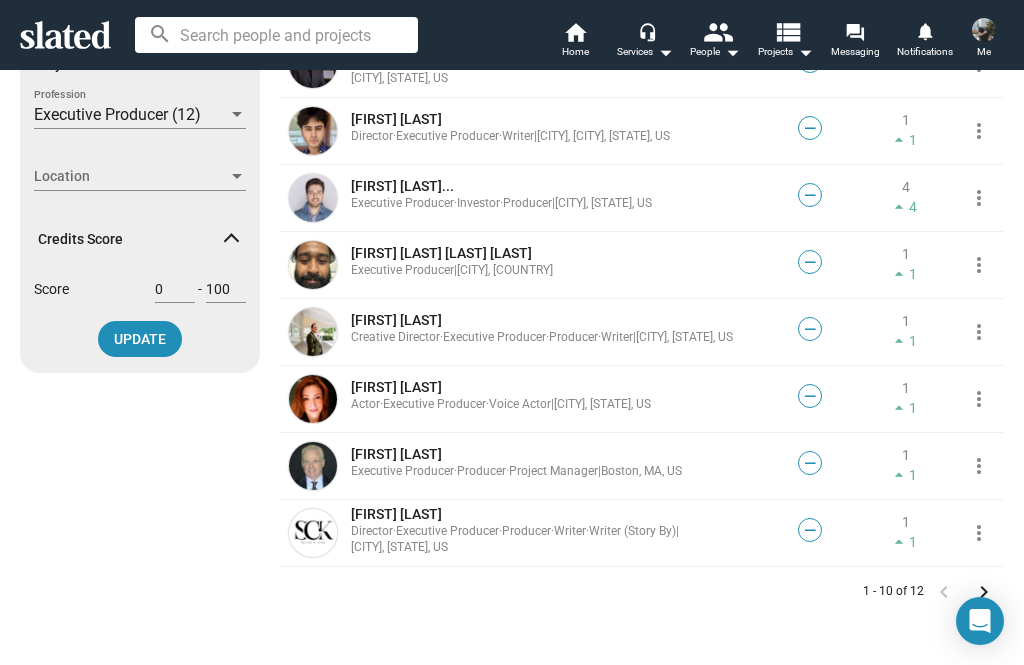 click 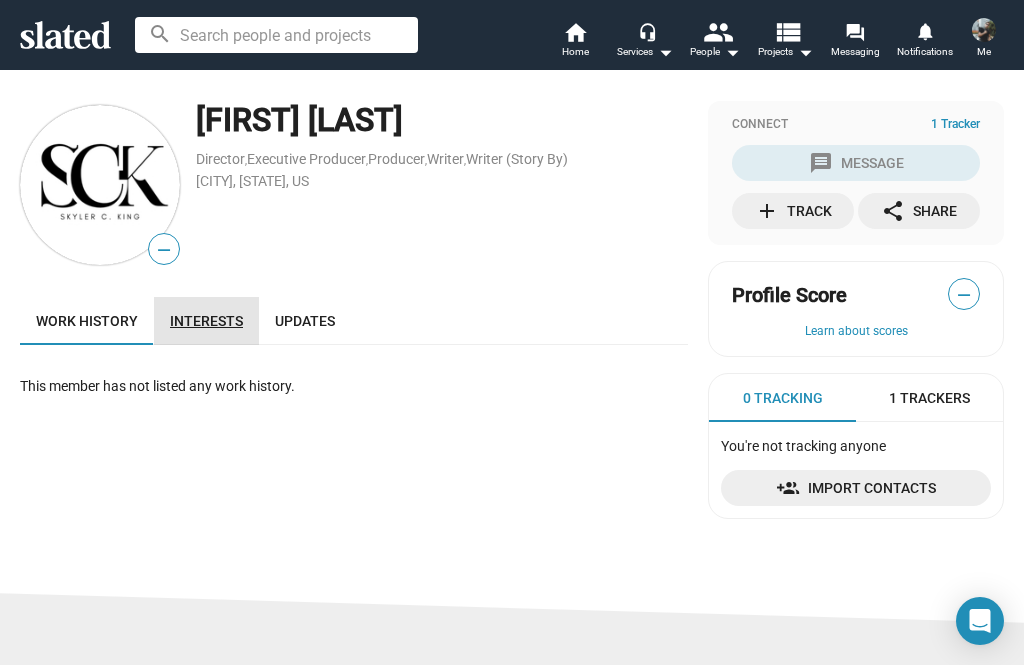 click on "Interests" at bounding box center (206, 321) 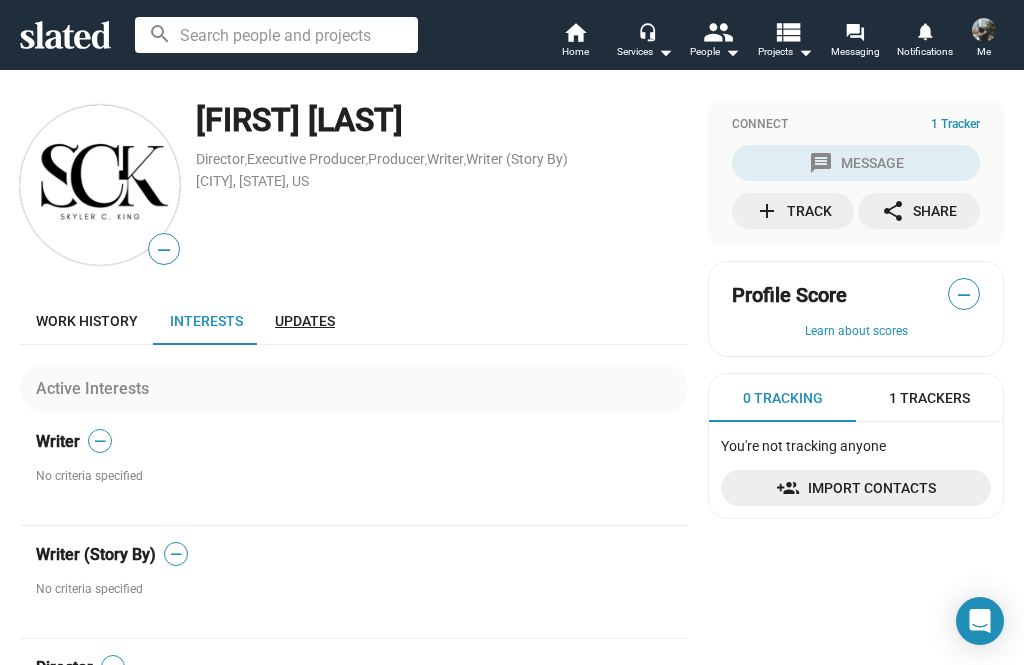 click on "Updates" at bounding box center [305, 321] 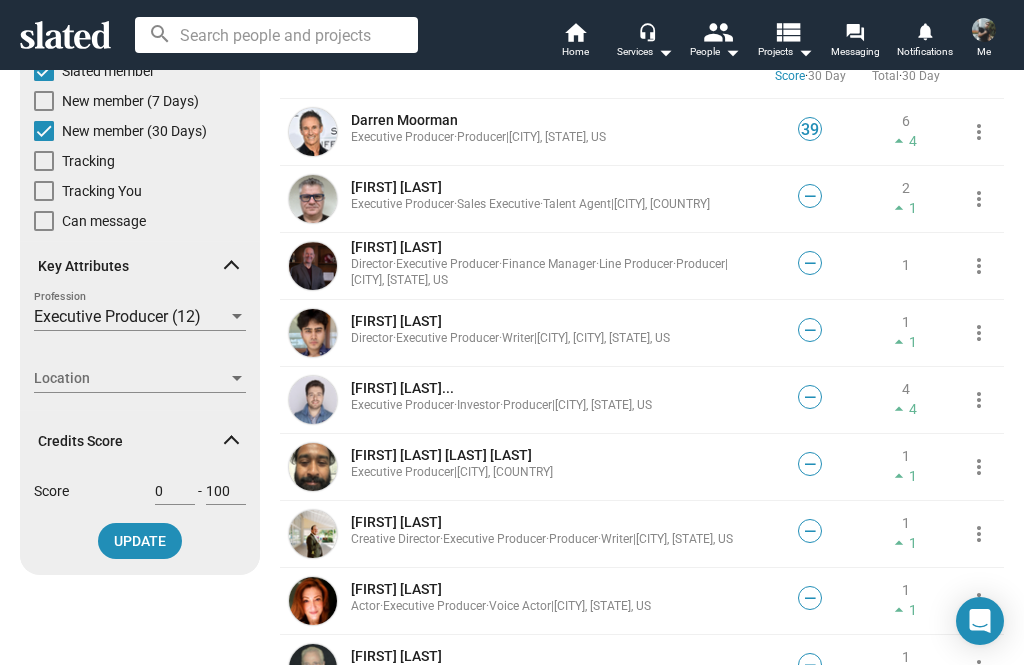 scroll, scrollTop: 174, scrollLeft: 0, axis: vertical 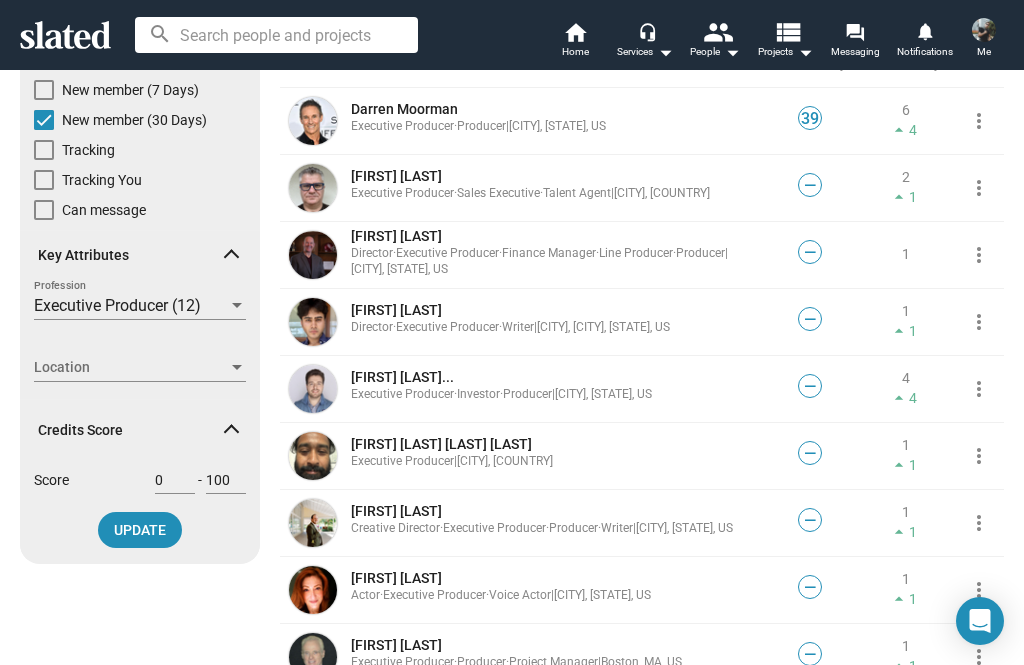 click on "[FIRST] [LAST] Director  ·  Executive Producer  ·  Writer  |  [CITY], [CITY], [STATE], US" 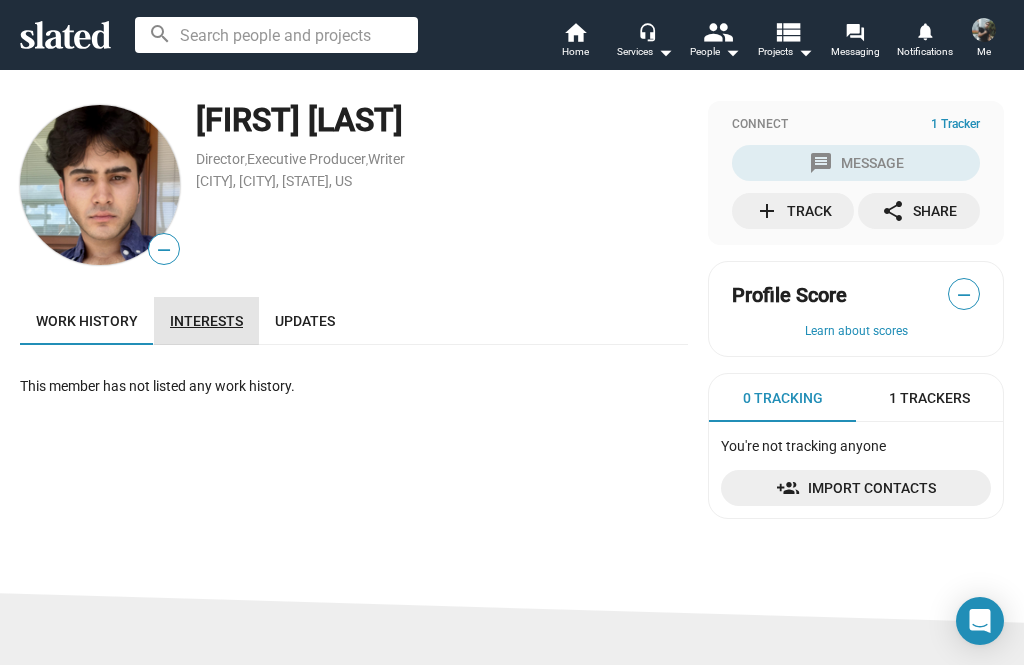 click on "Interests" at bounding box center [206, 321] 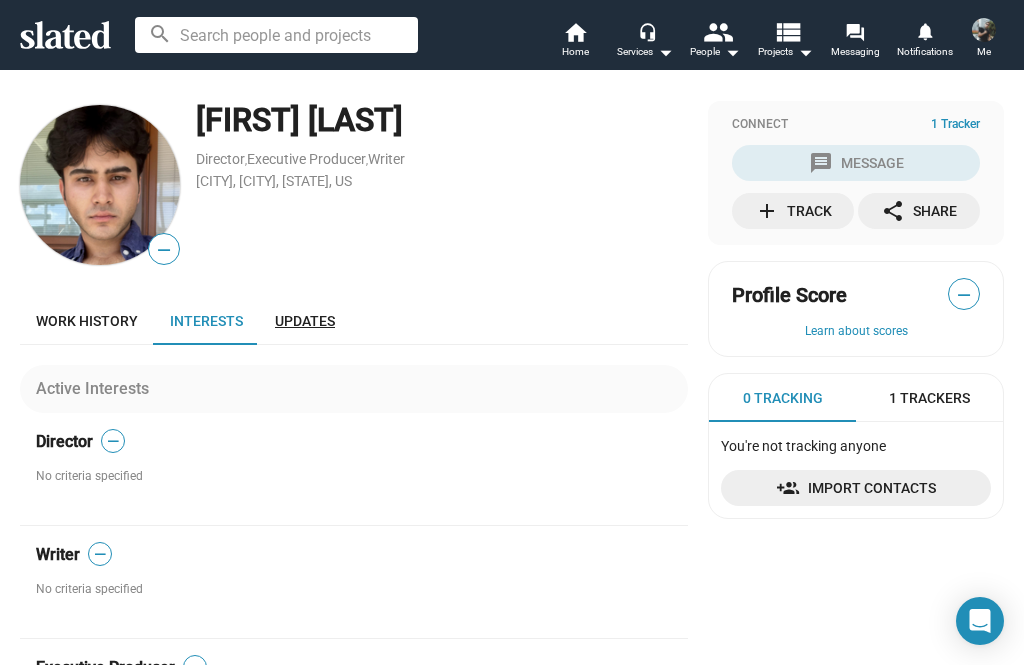 click on "Updates" at bounding box center [305, 321] 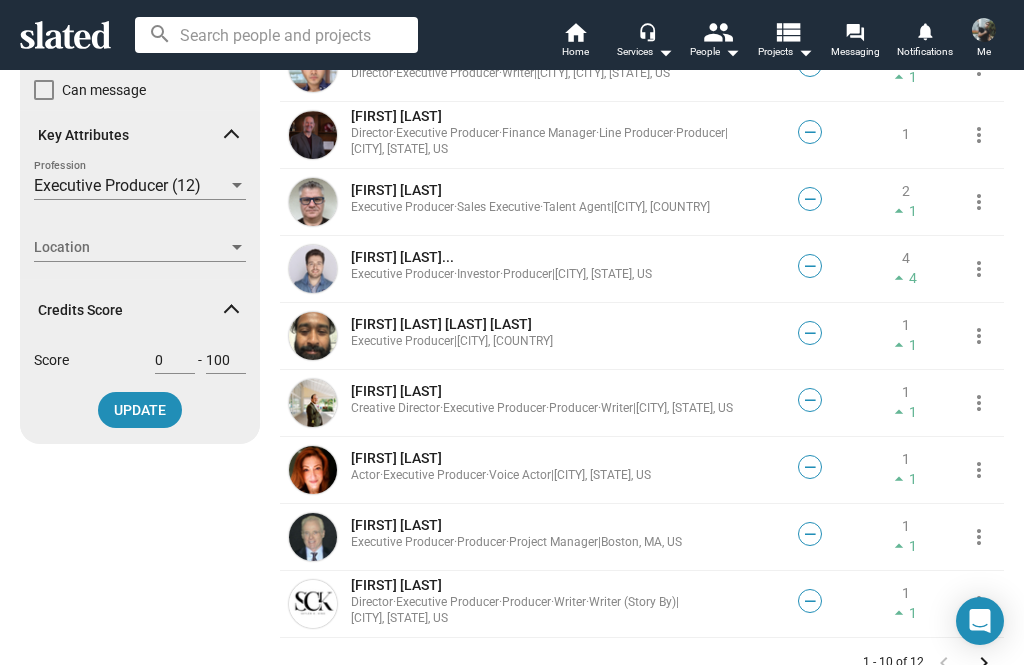 scroll, scrollTop: 295, scrollLeft: 0, axis: vertical 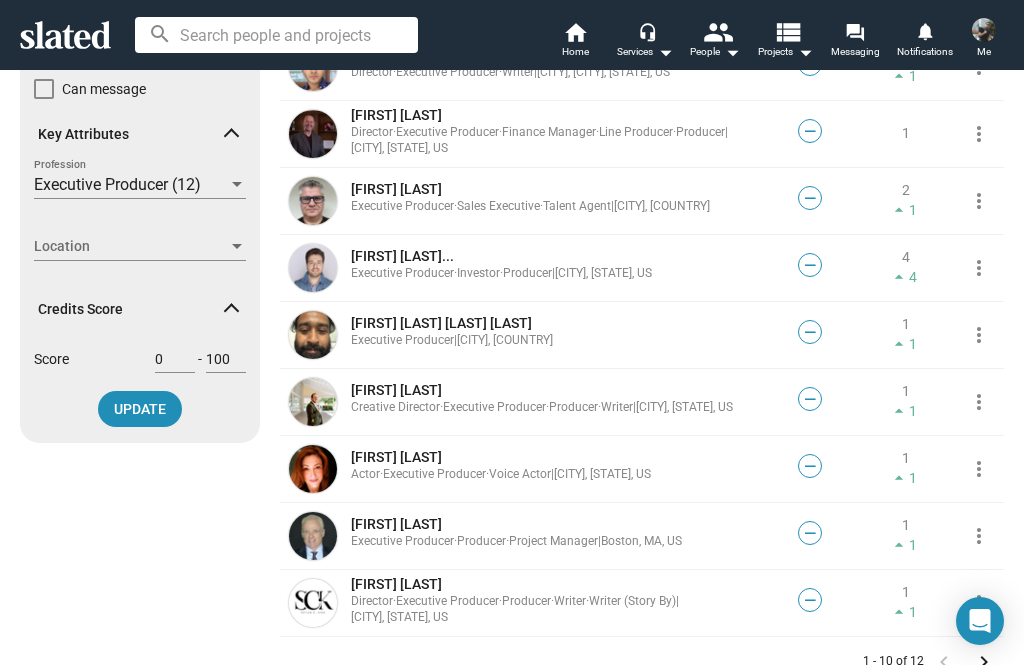 click 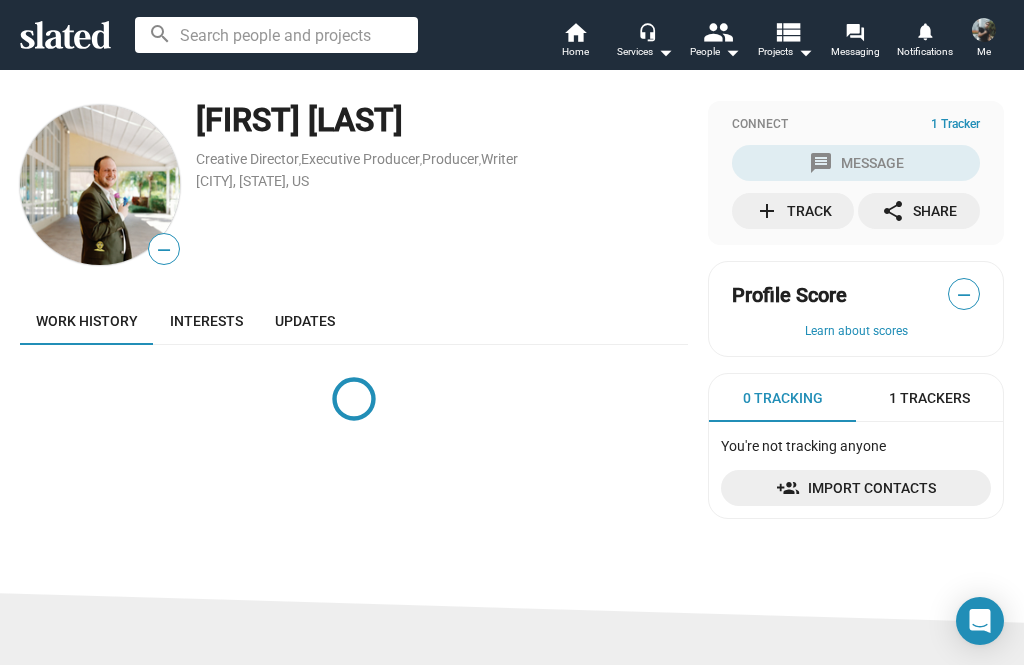 scroll, scrollTop: 0, scrollLeft: 0, axis: both 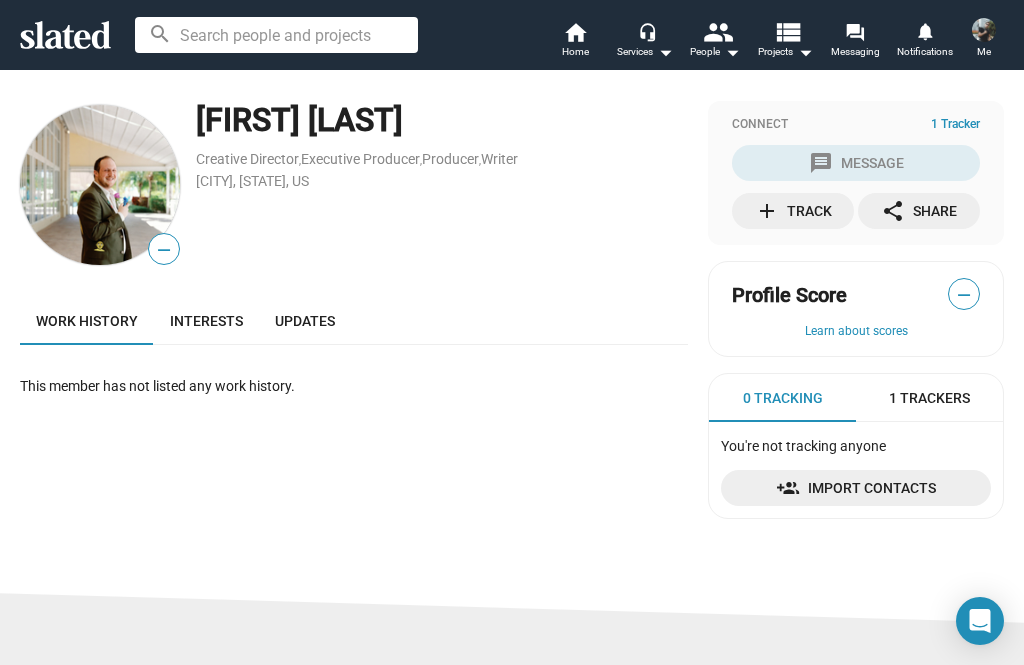 click 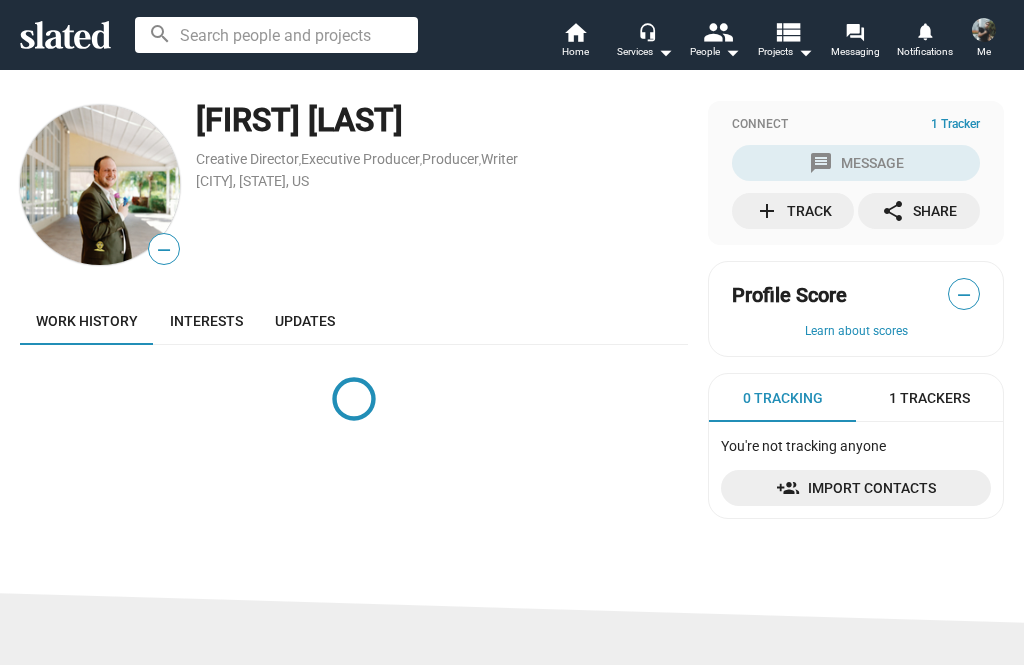 scroll, scrollTop: 0, scrollLeft: 0, axis: both 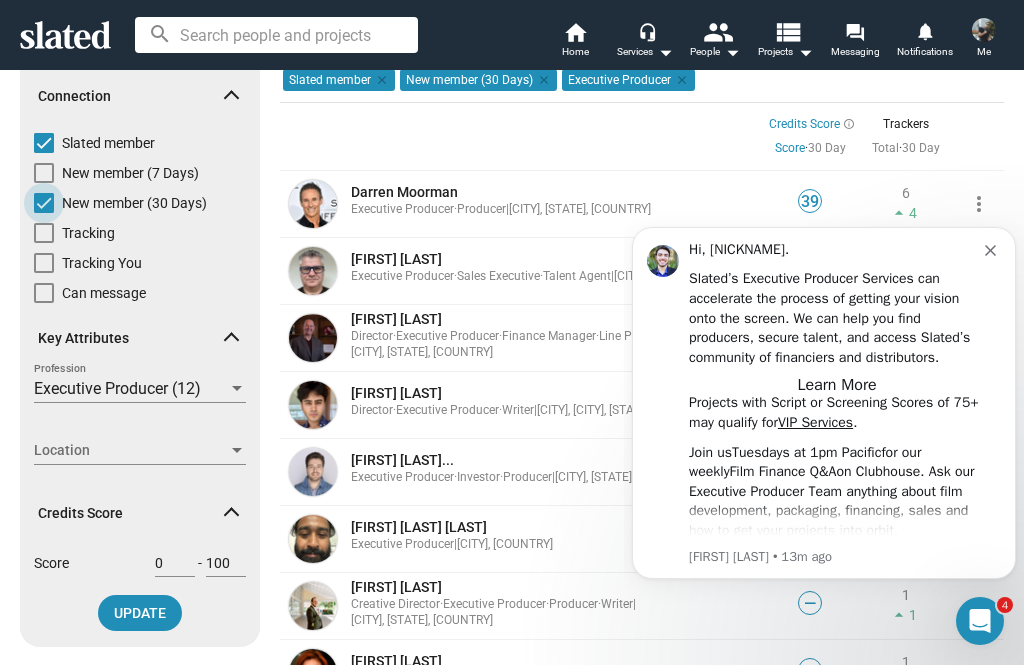 click on "New member (30 Days)" at bounding box center (120, 208) 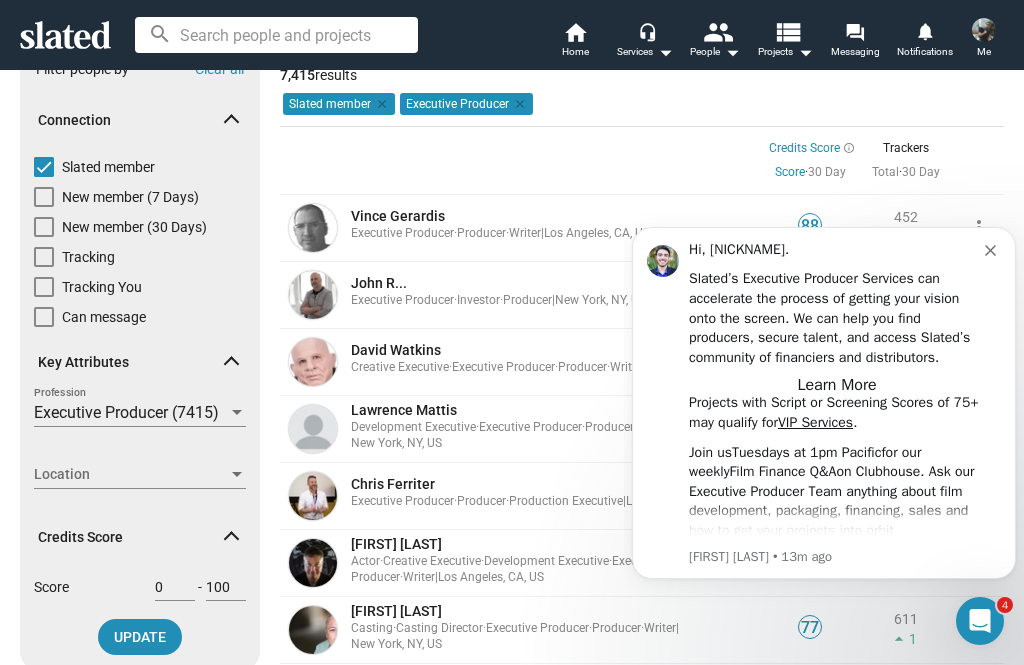 scroll, scrollTop: 66, scrollLeft: 0, axis: vertical 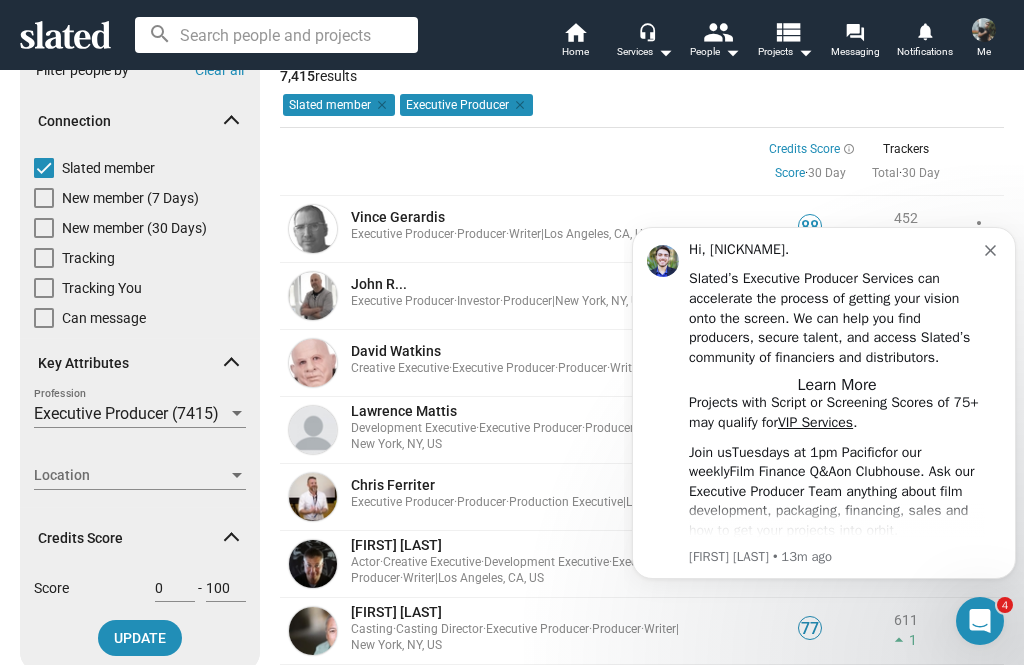click at bounding box center (993, 248) 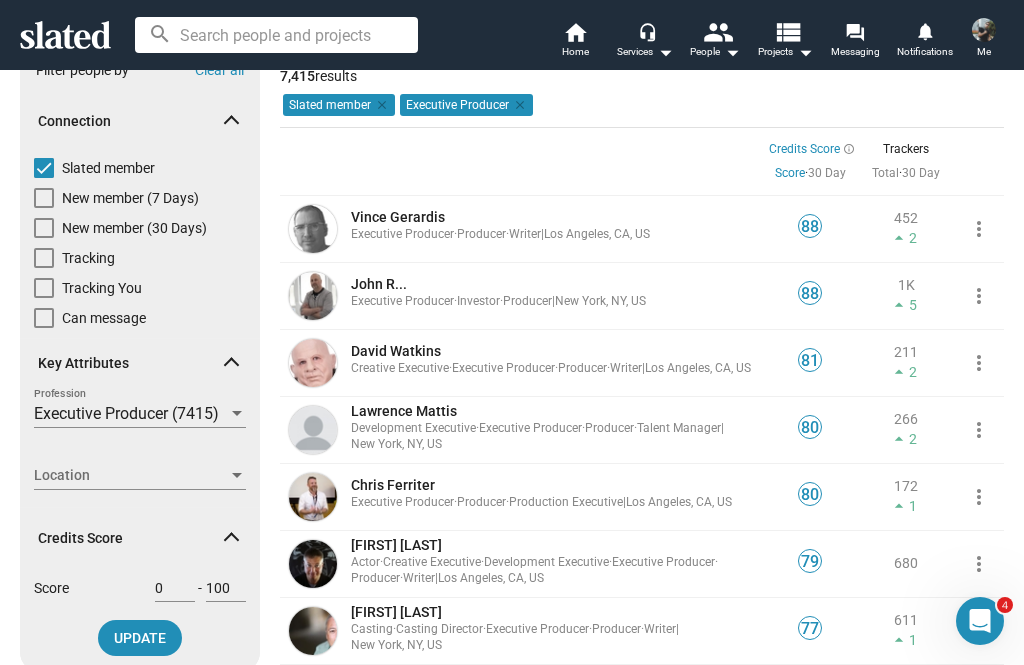 click on "Location" at bounding box center (131, 475) 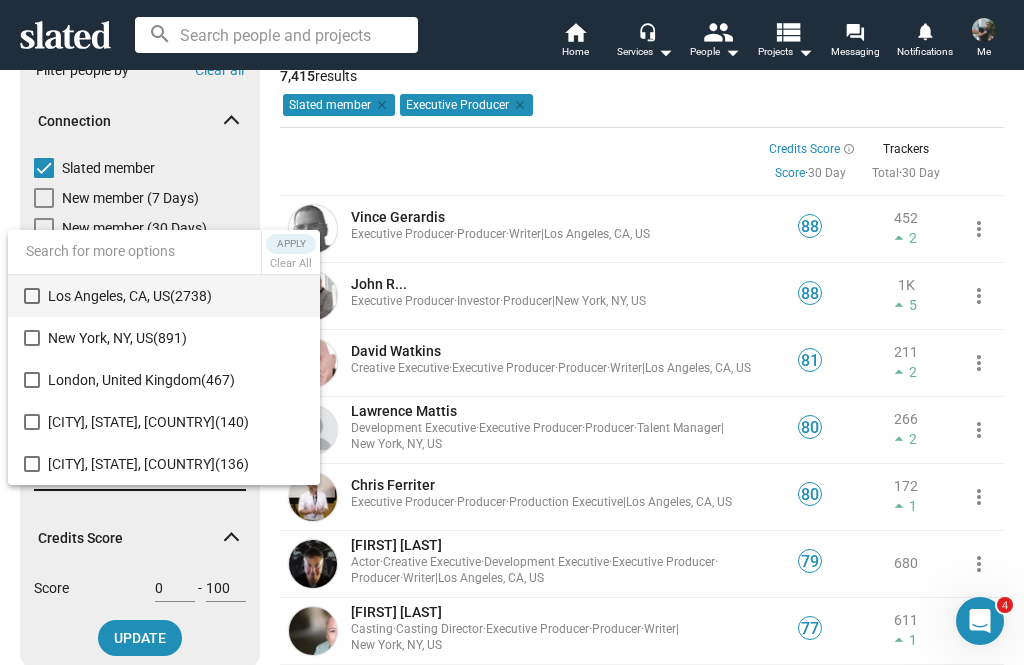 click at bounding box center (134, 251) 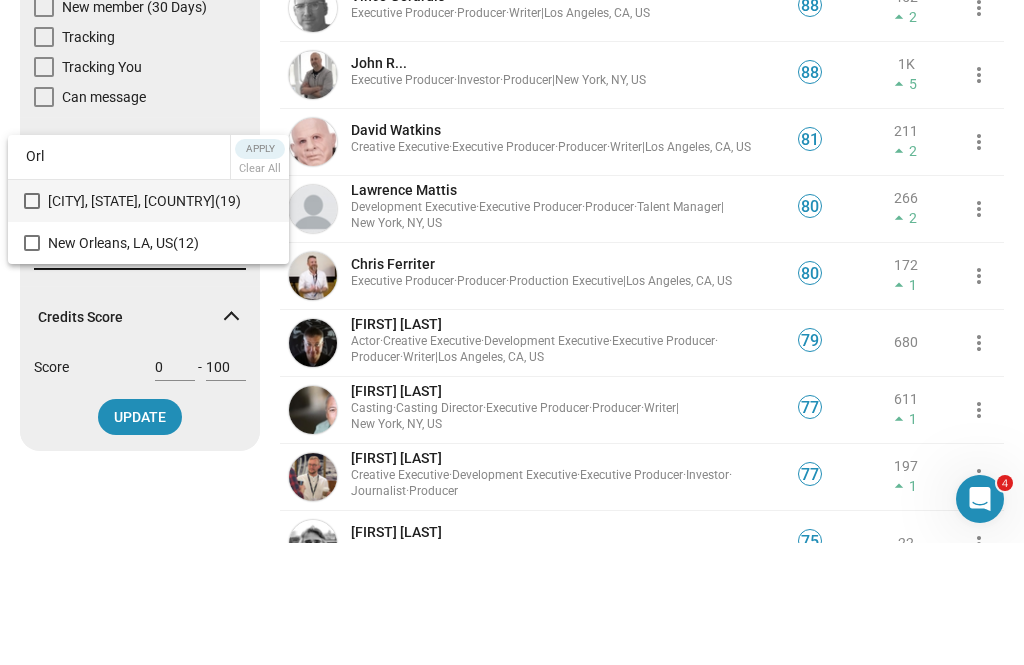 scroll, scrollTop: 165, scrollLeft: 0, axis: vertical 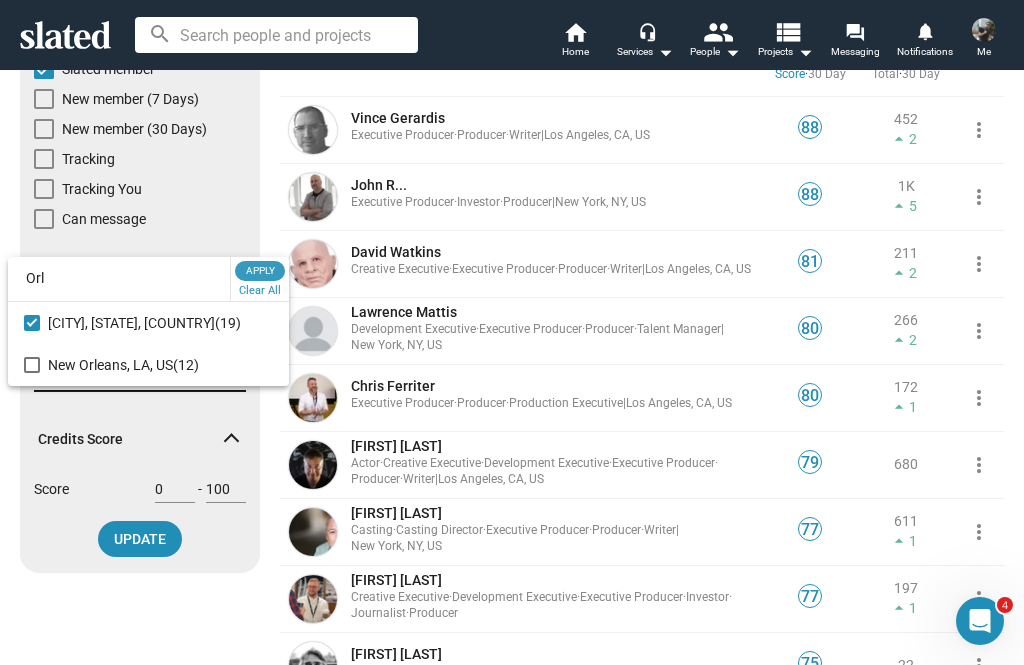 click on "Apply" at bounding box center [260, 271] 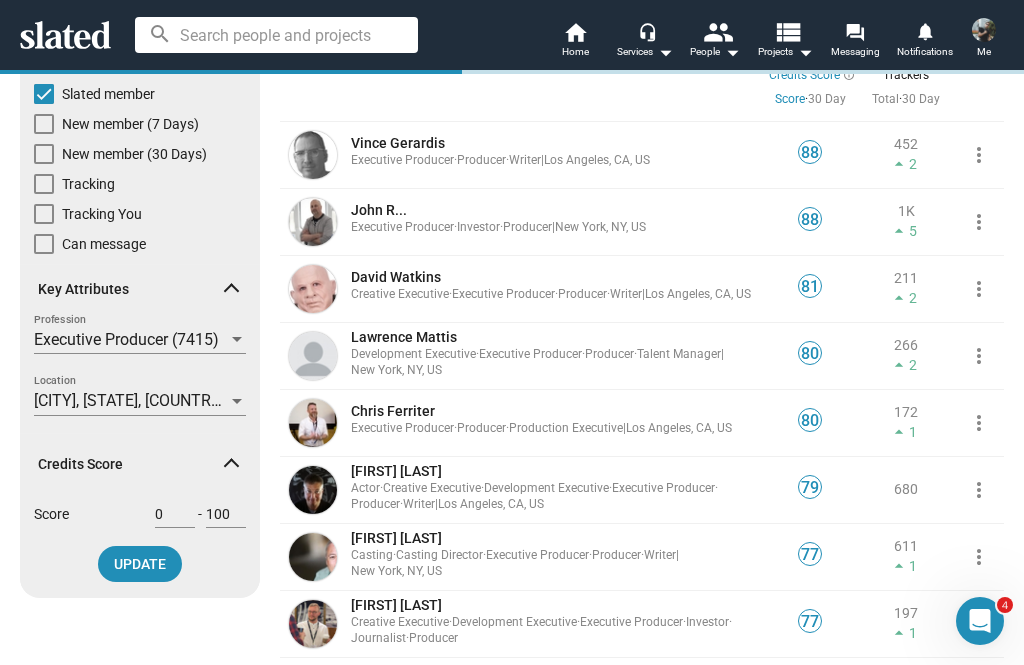 scroll, scrollTop: 0, scrollLeft: 0, axis: both 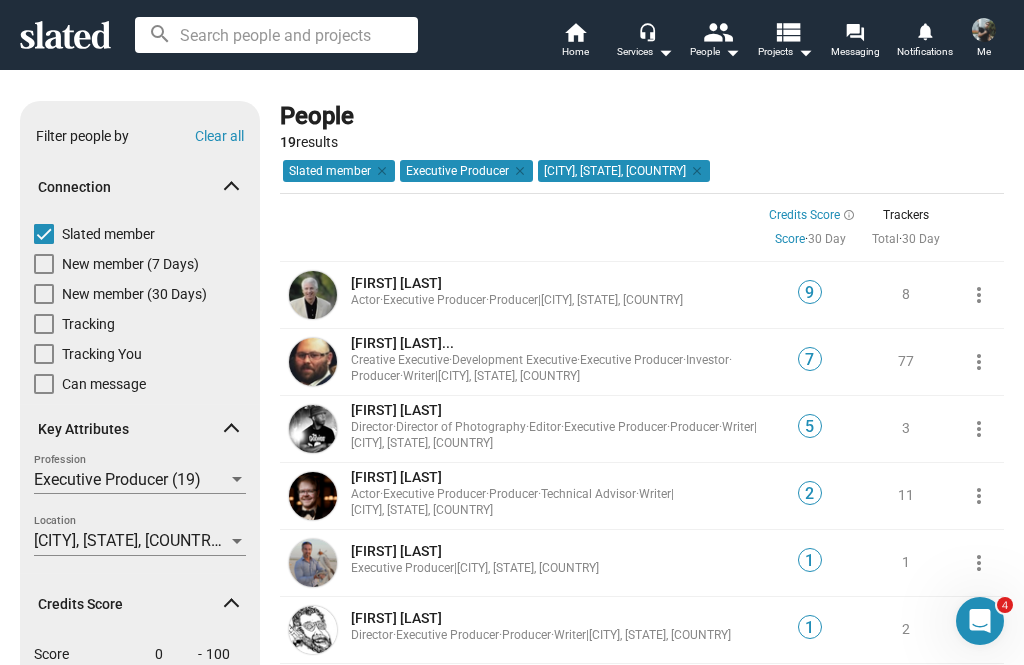 click 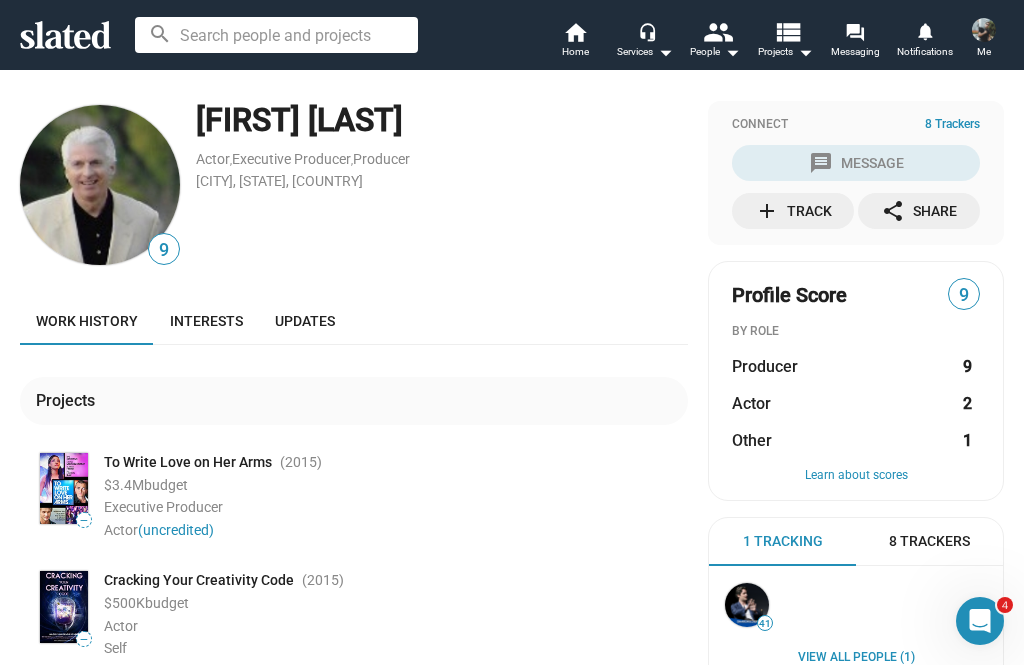 scroll, scrollTop: 0, scrollLeft: 0, axis: both 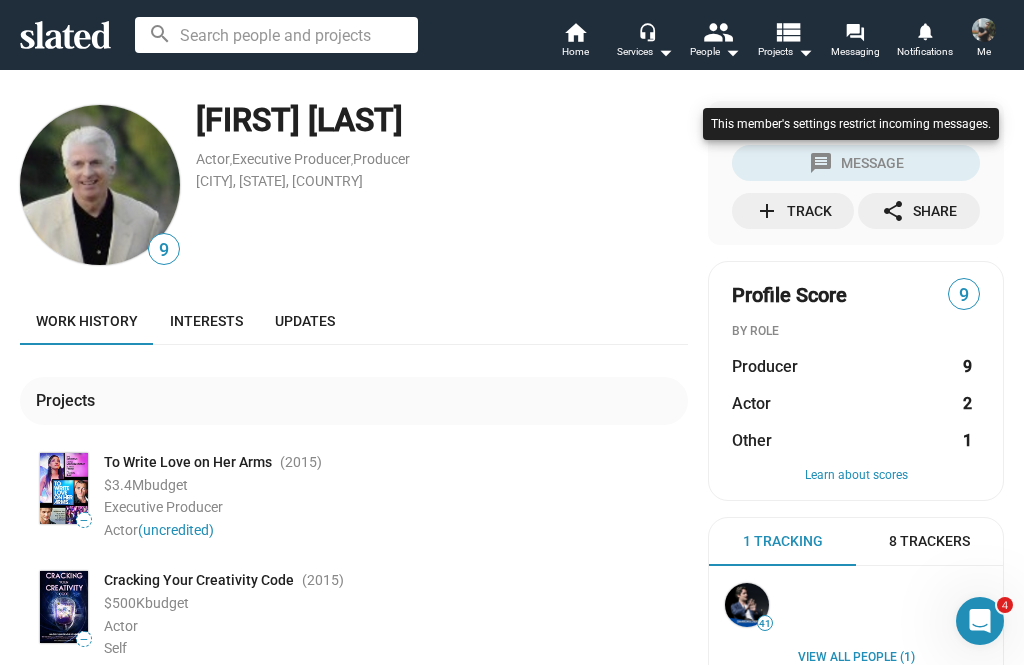 click on "add  Track" 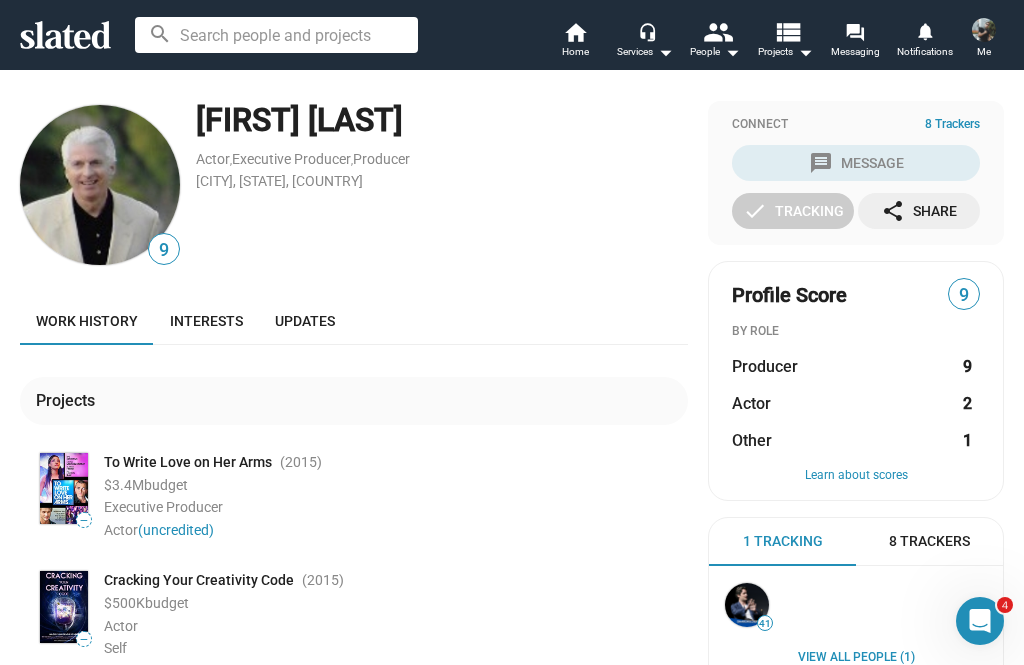 scroll, scrollTop: 0, scrollLeft: 0, axis: both 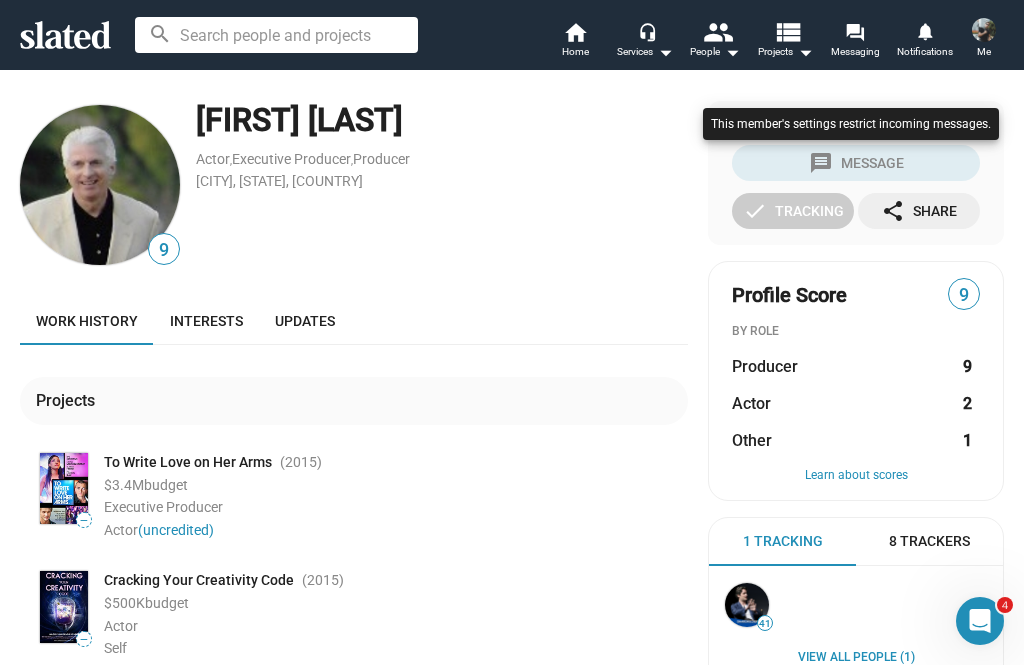 click at bounding box center (851, 144) 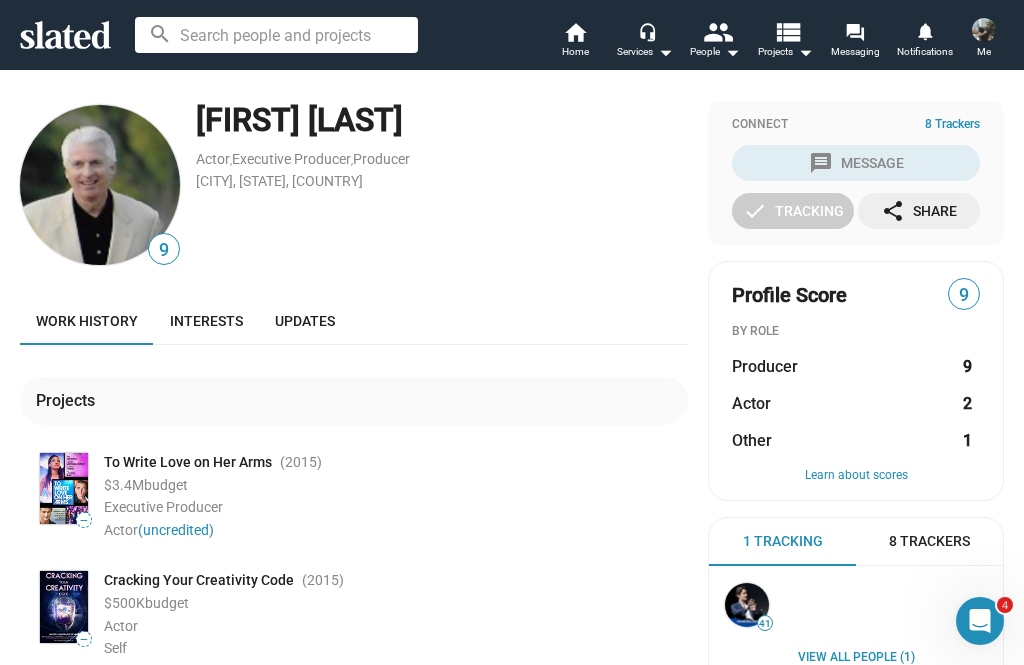 scroll, scrollTop: 0, scrollLeft: 0, axis: both 